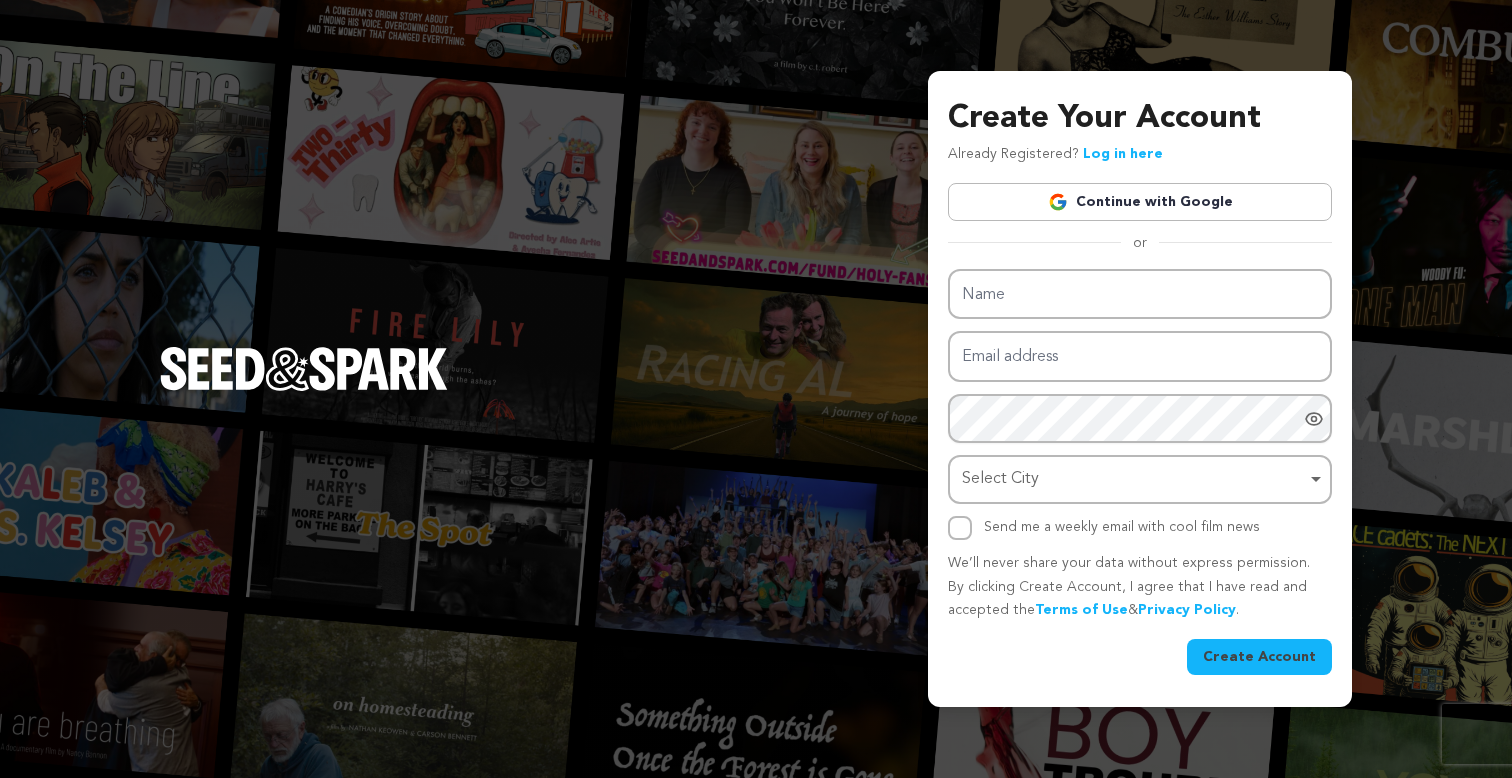 scroll, scrollTop: 0, scrollLeft: 0, axis: both 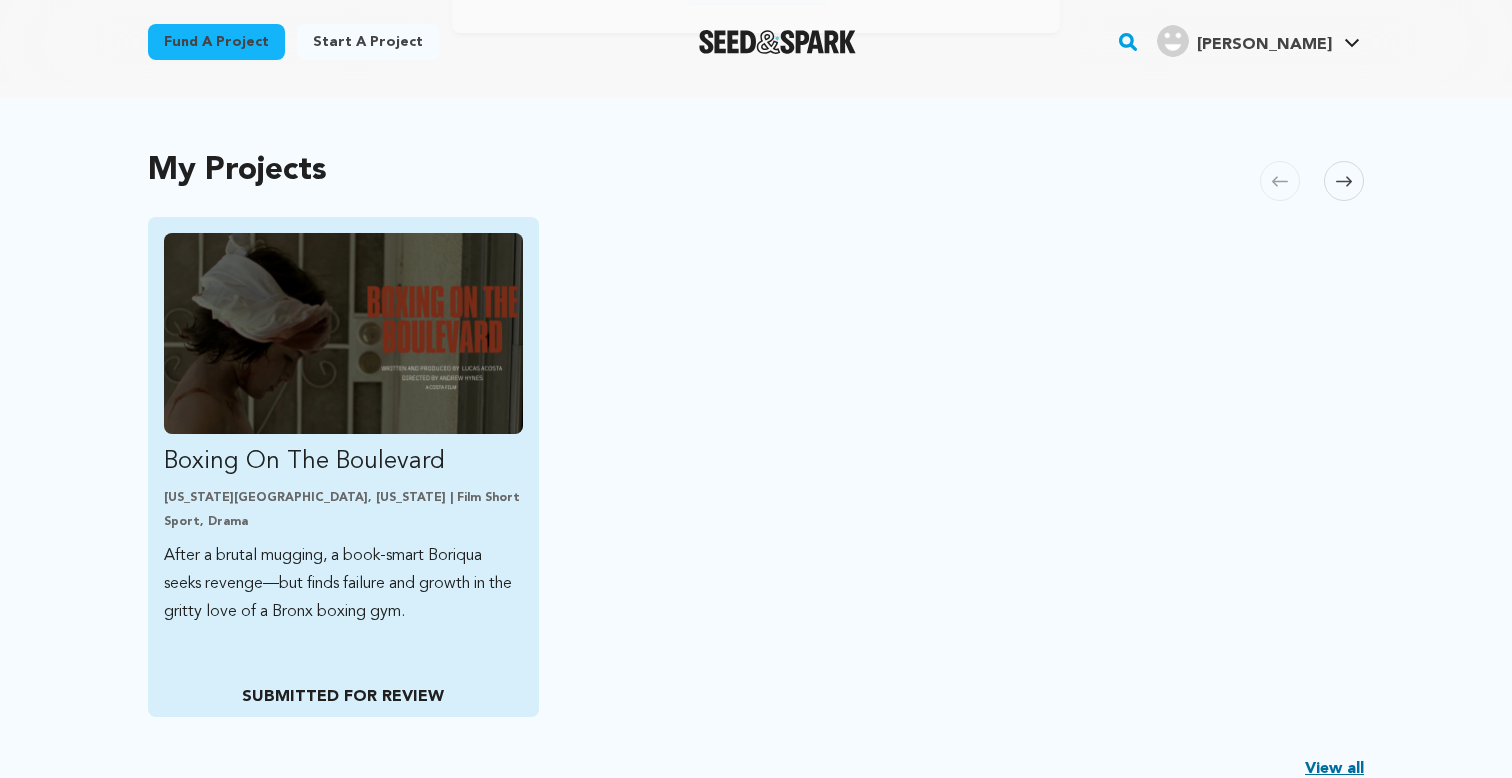 click at bounding box center (343, 333) 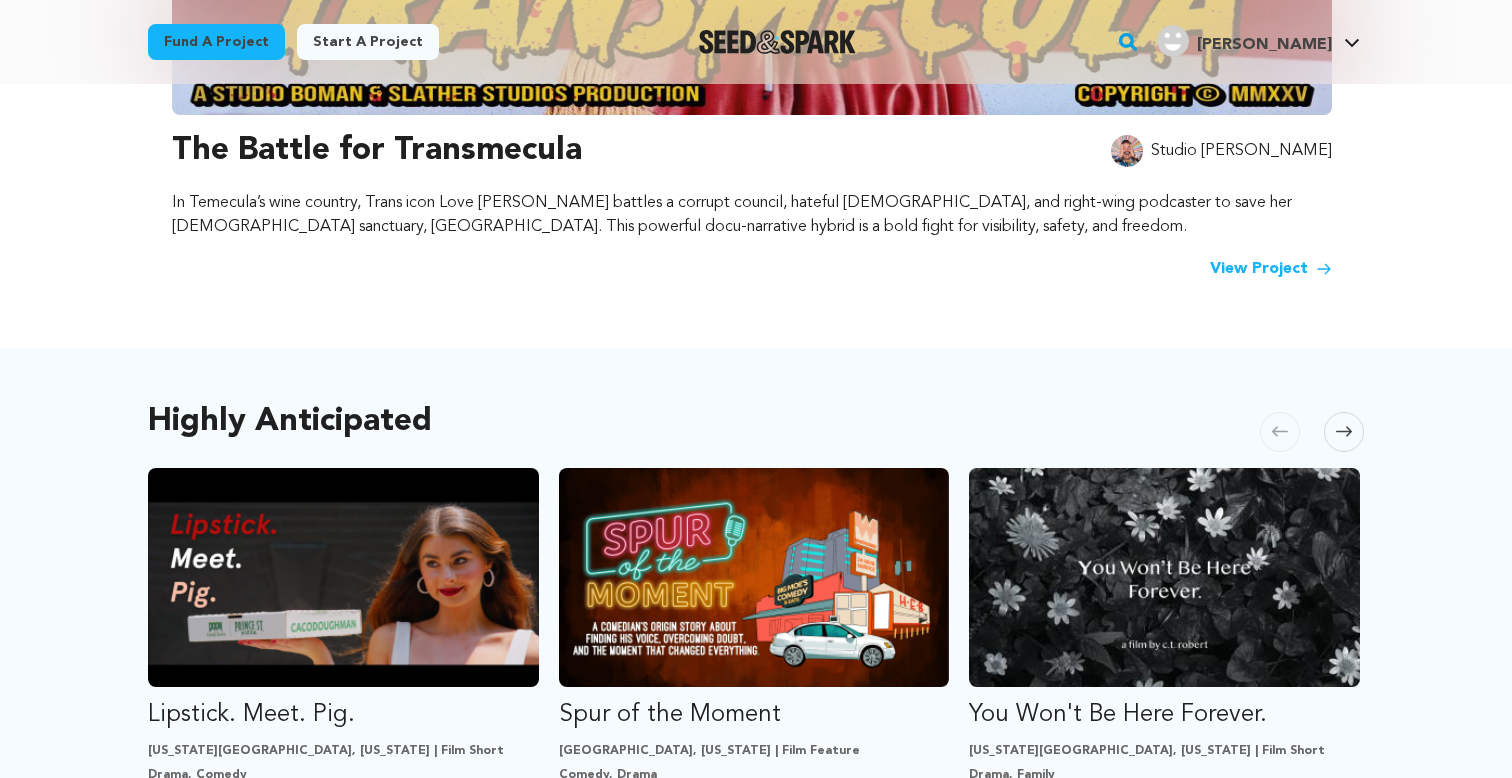 scroll, scrollTop: 1029, scrollLeft: 0, axis: vertical 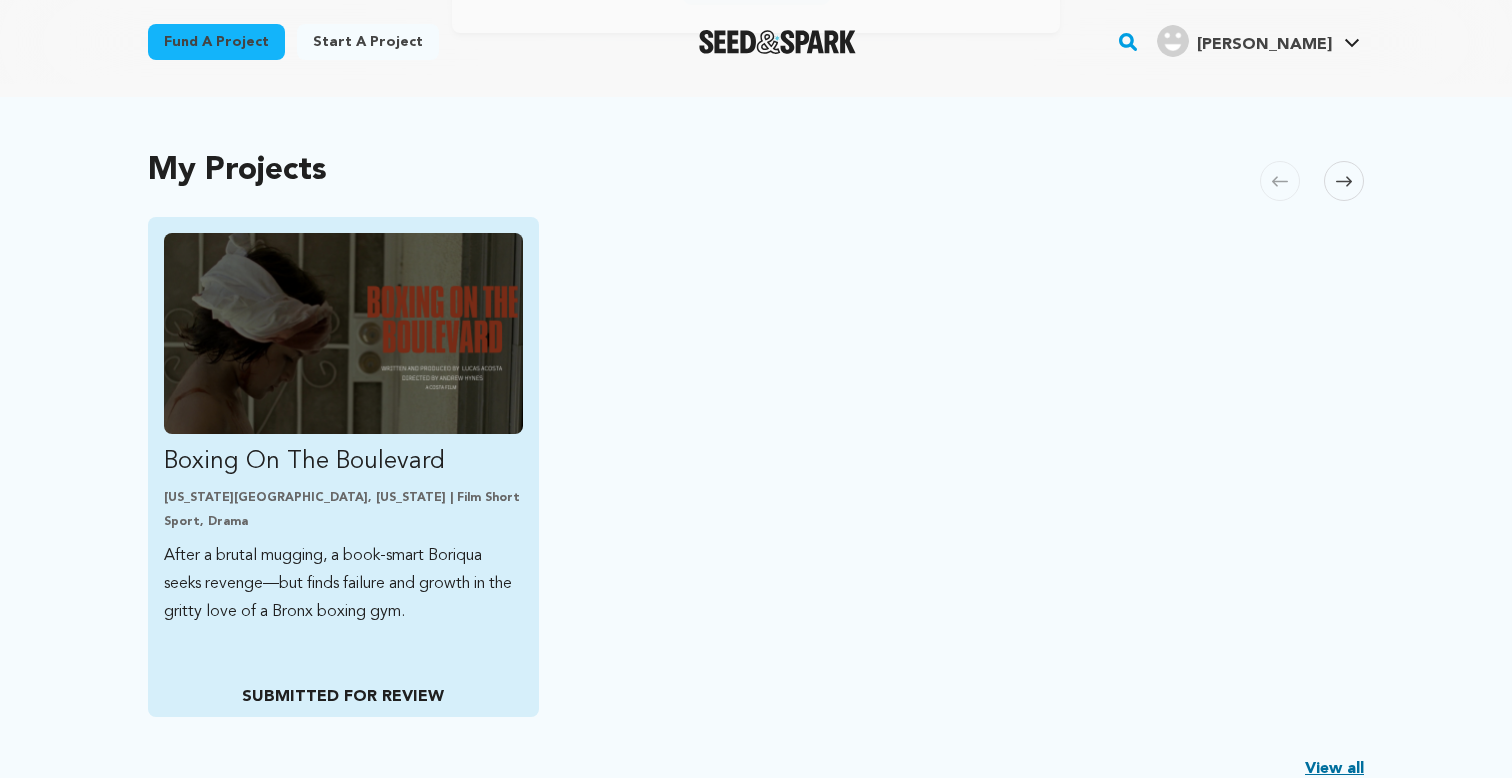 click on "[US_STATE][GEOGRAPHIC_DATA], [US_STATE] | Film Short" at bounding box center [343, 498] 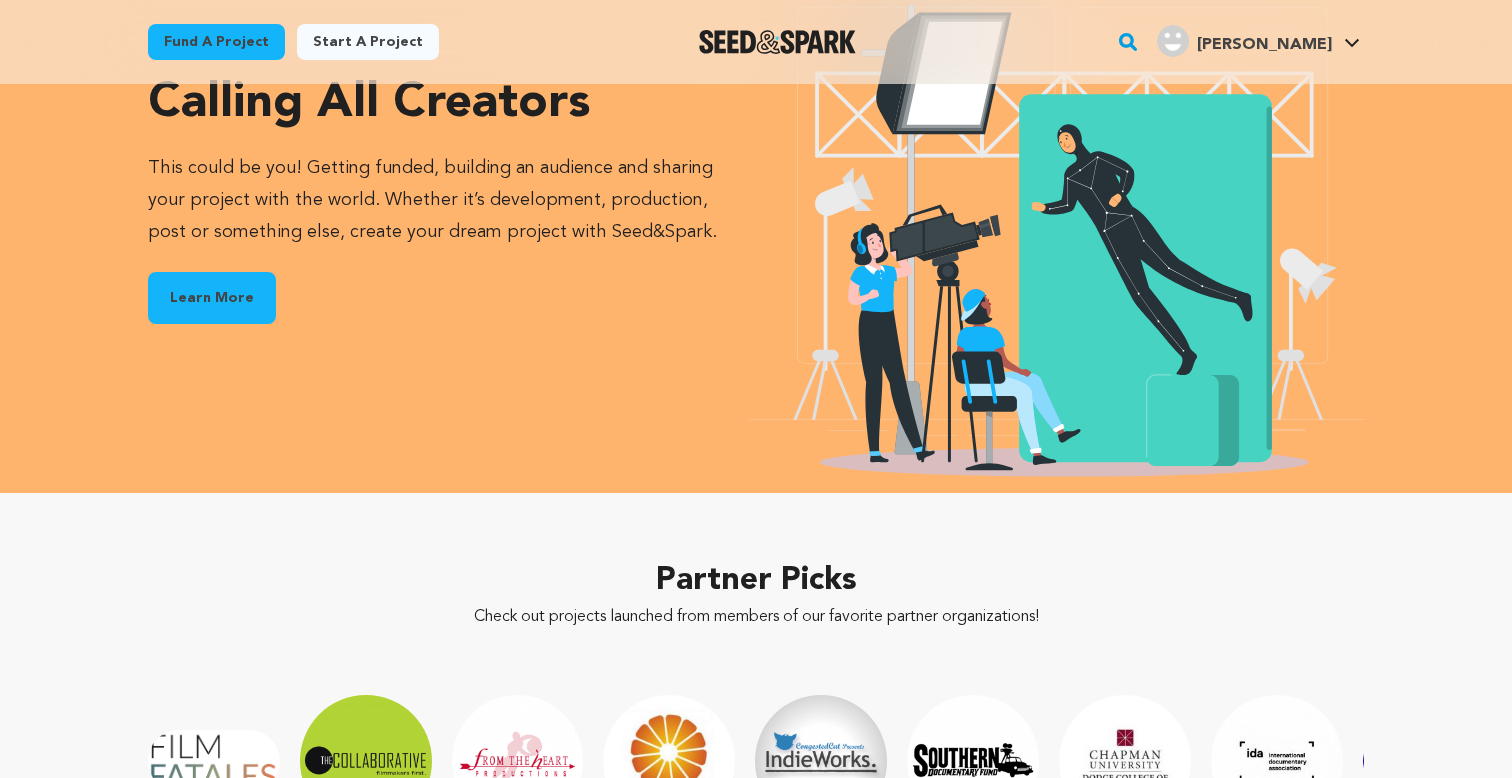 scroll, scrollTop: 2839, scrollLeft: 0, axis: vertical 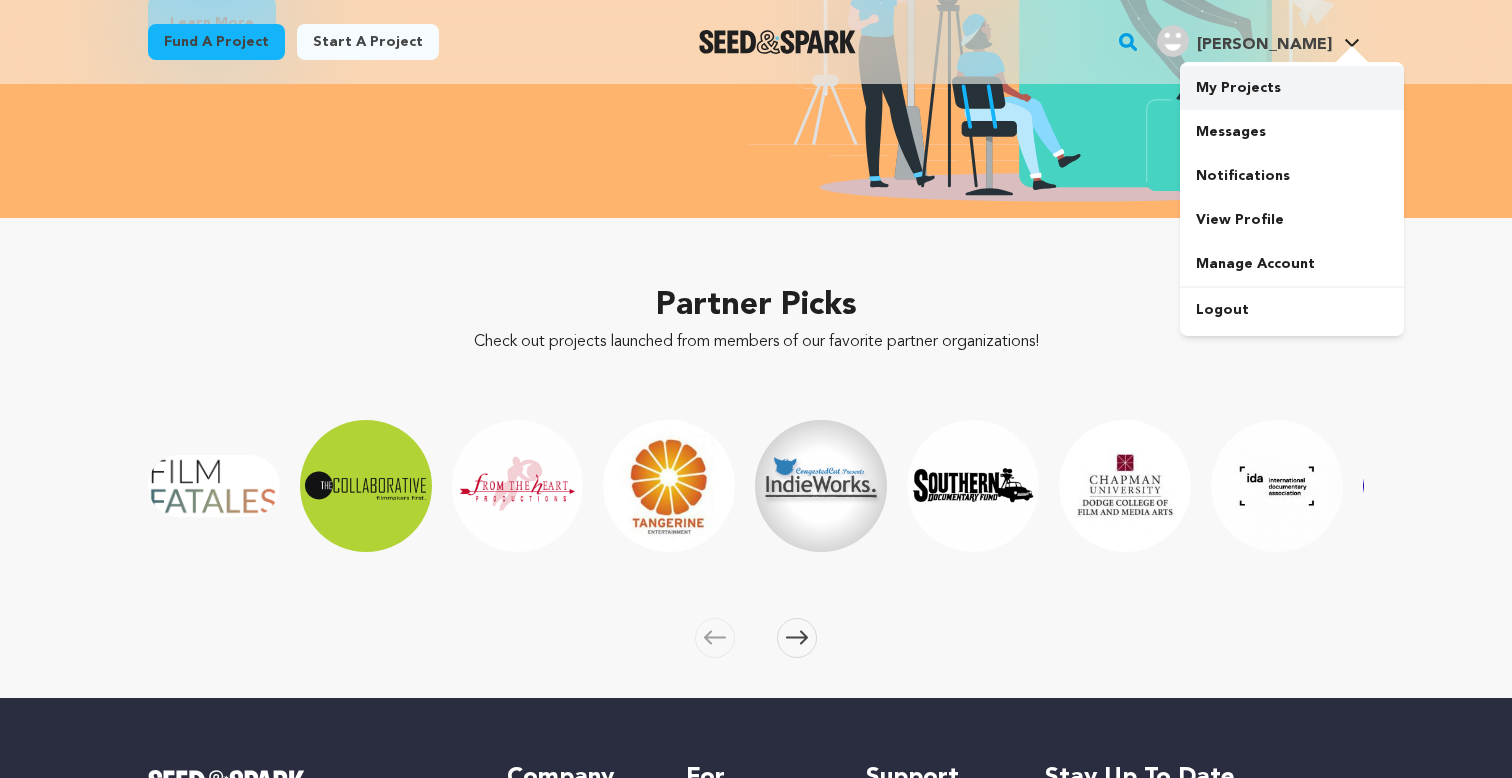 click on "My Projects" at bounding box center (1292, 88) 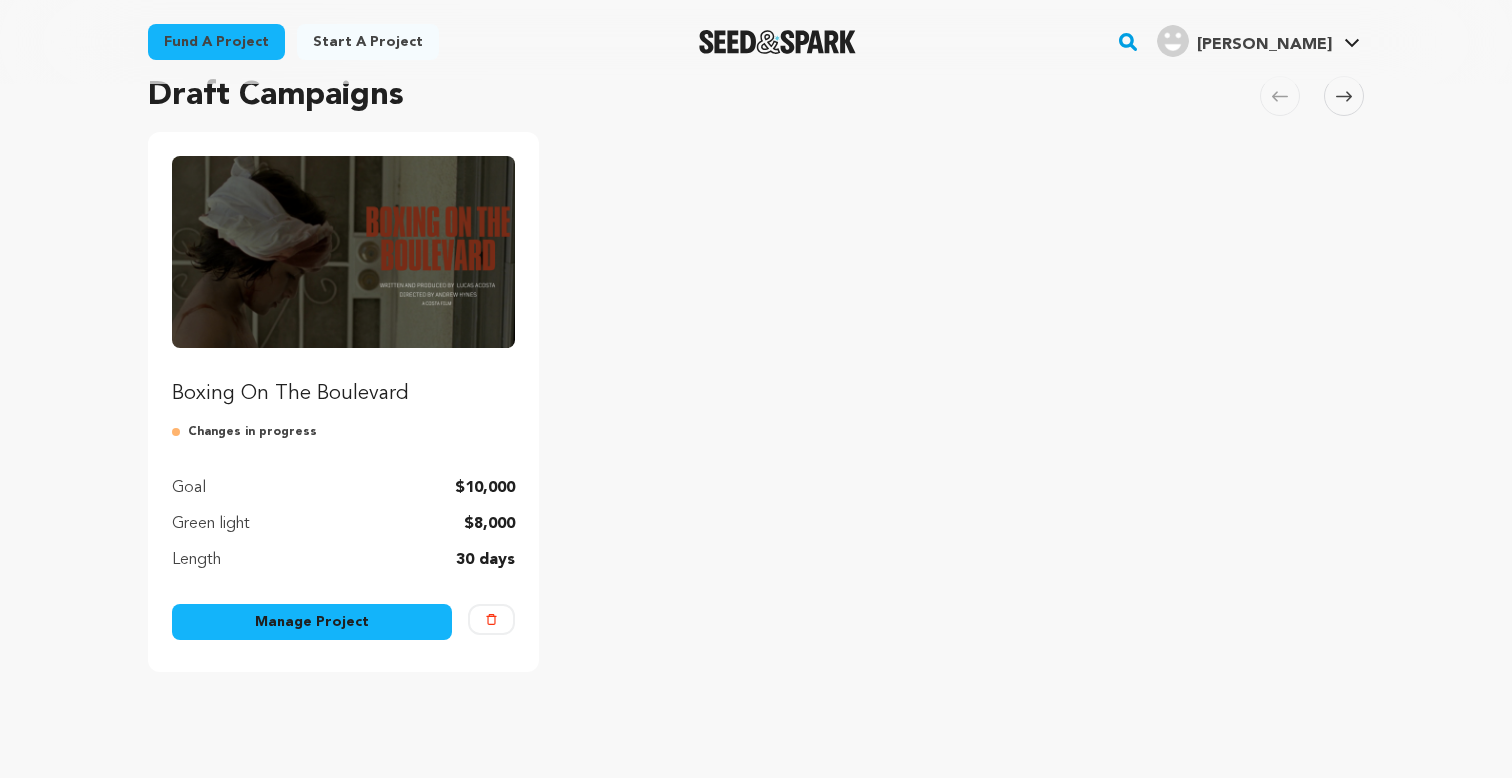 scroll, scrollTop: 182, scrollLeft: 0, axis: vertical 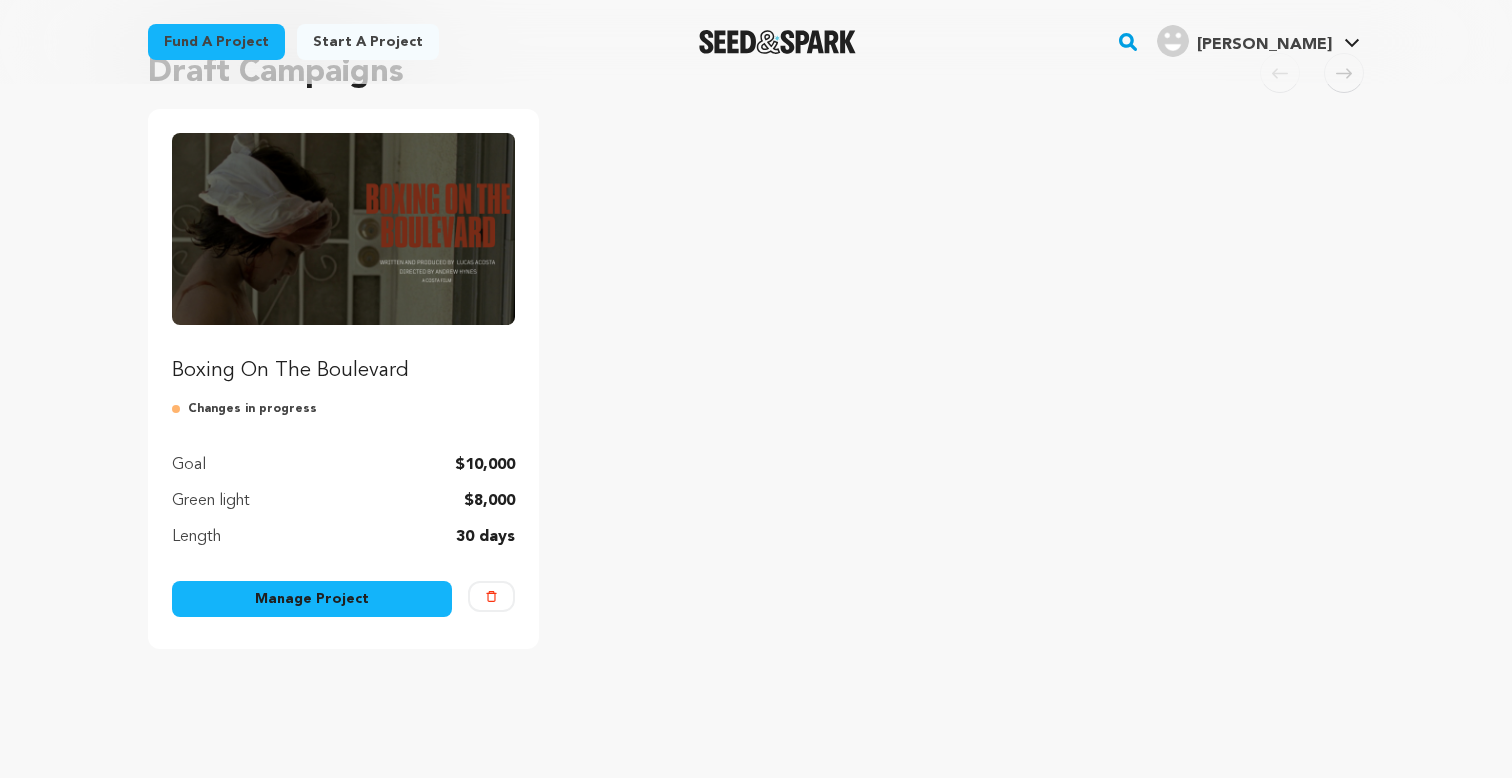 click on "Boxing On The Boulevard" at bounding box center (343, 371) 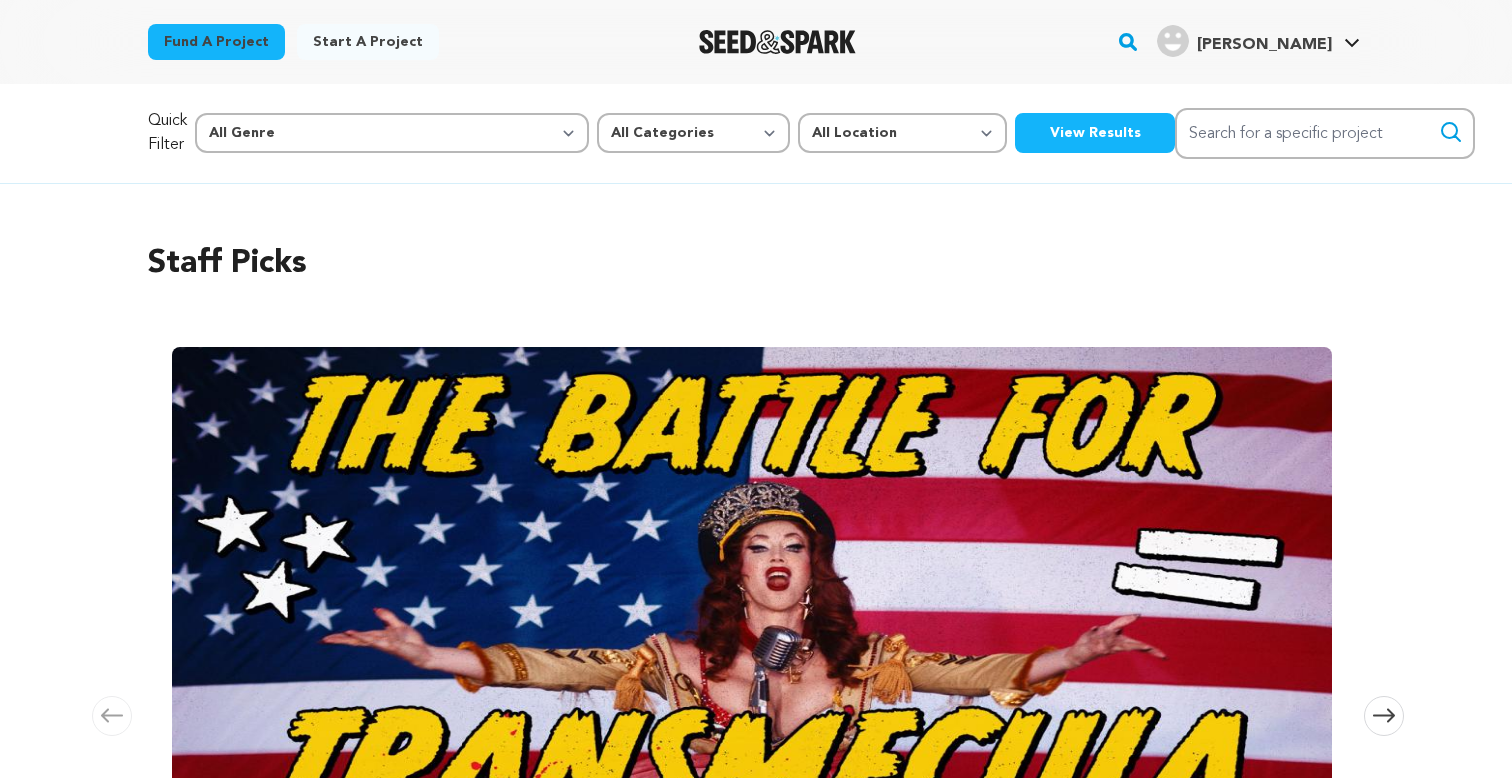 scroll, scrollTop: 0, scrollLeft: 0, axis: both 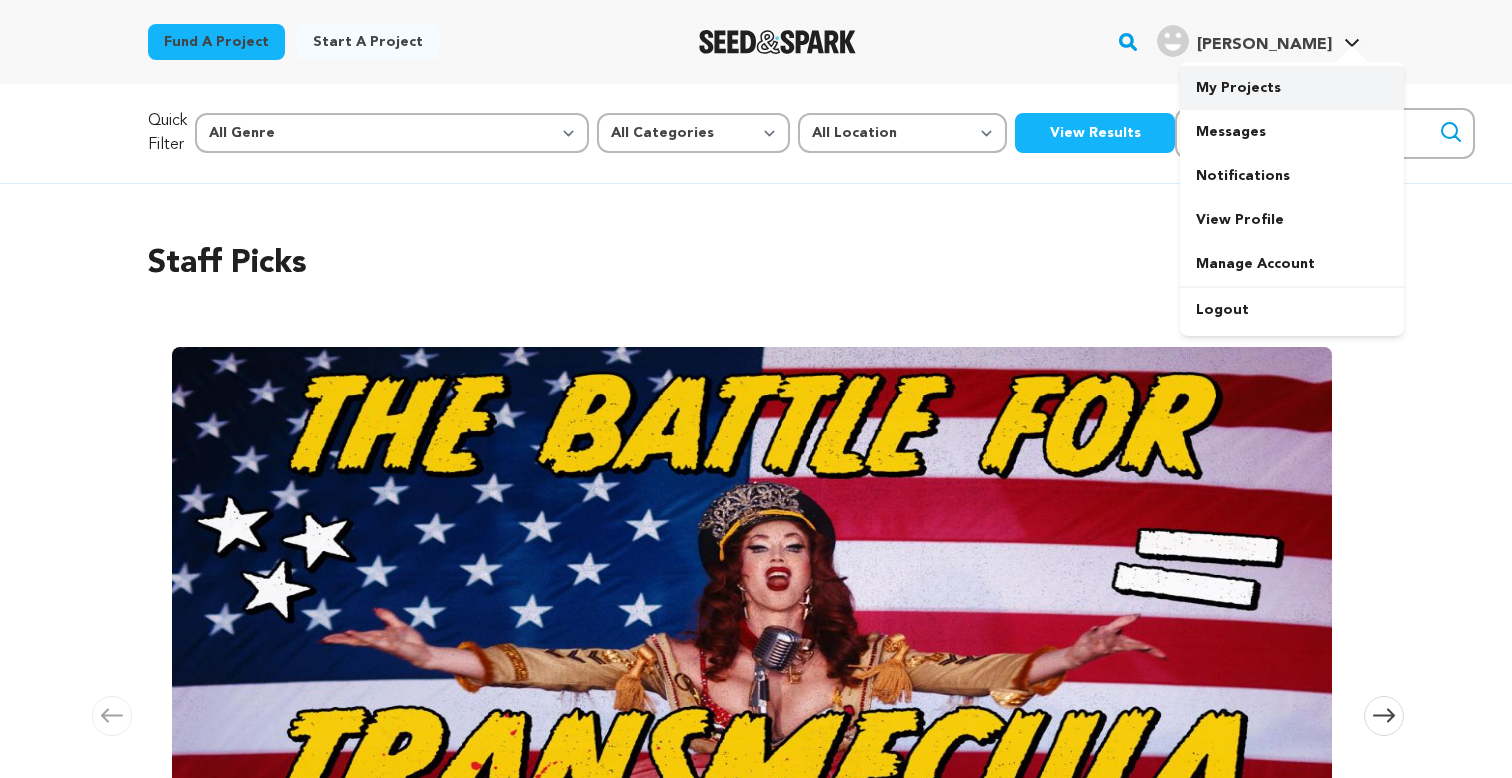 click on "My Projects" at bounding box center [1292, 88] 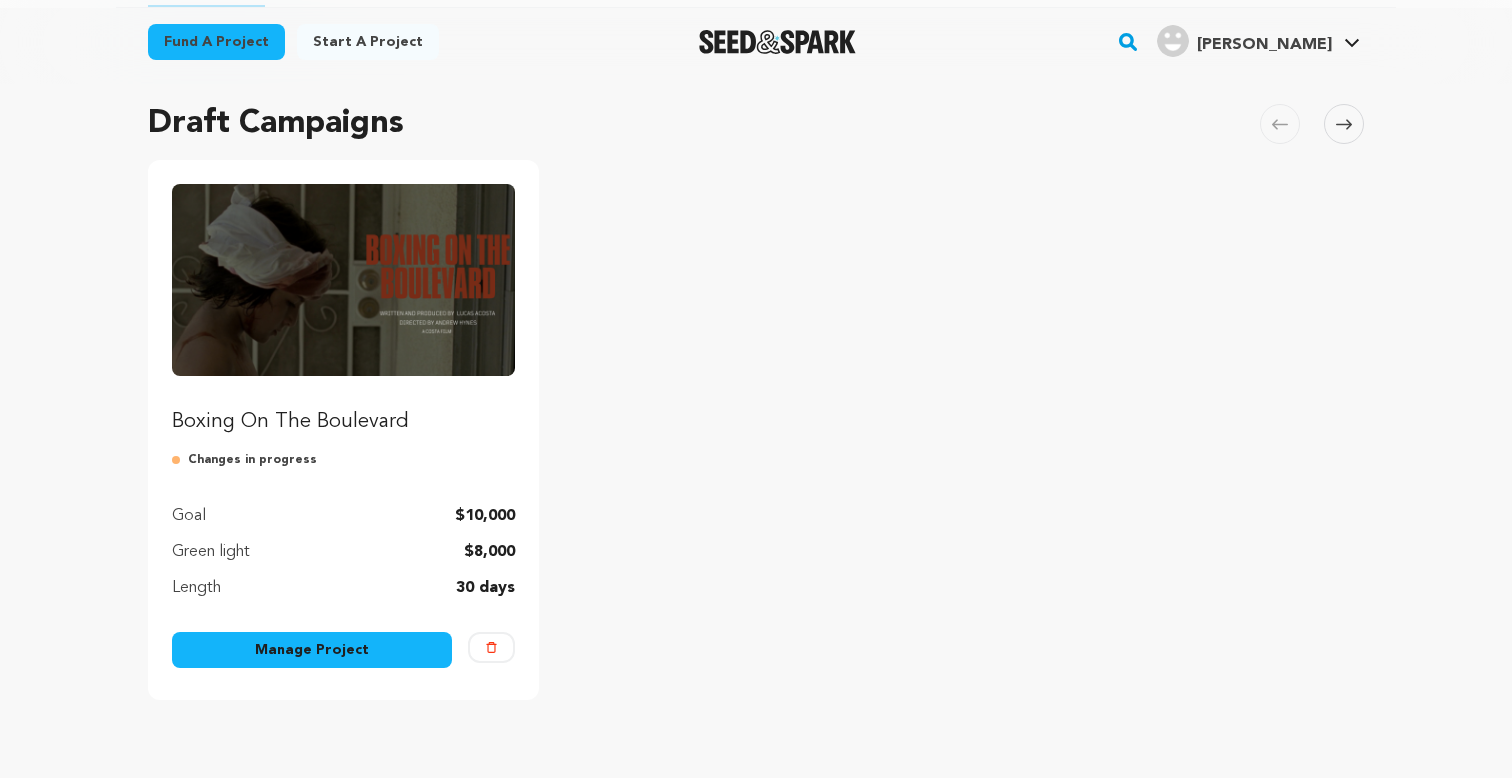 scroll, scrollTop: 143, scrollLeft: 0, axis: vertical 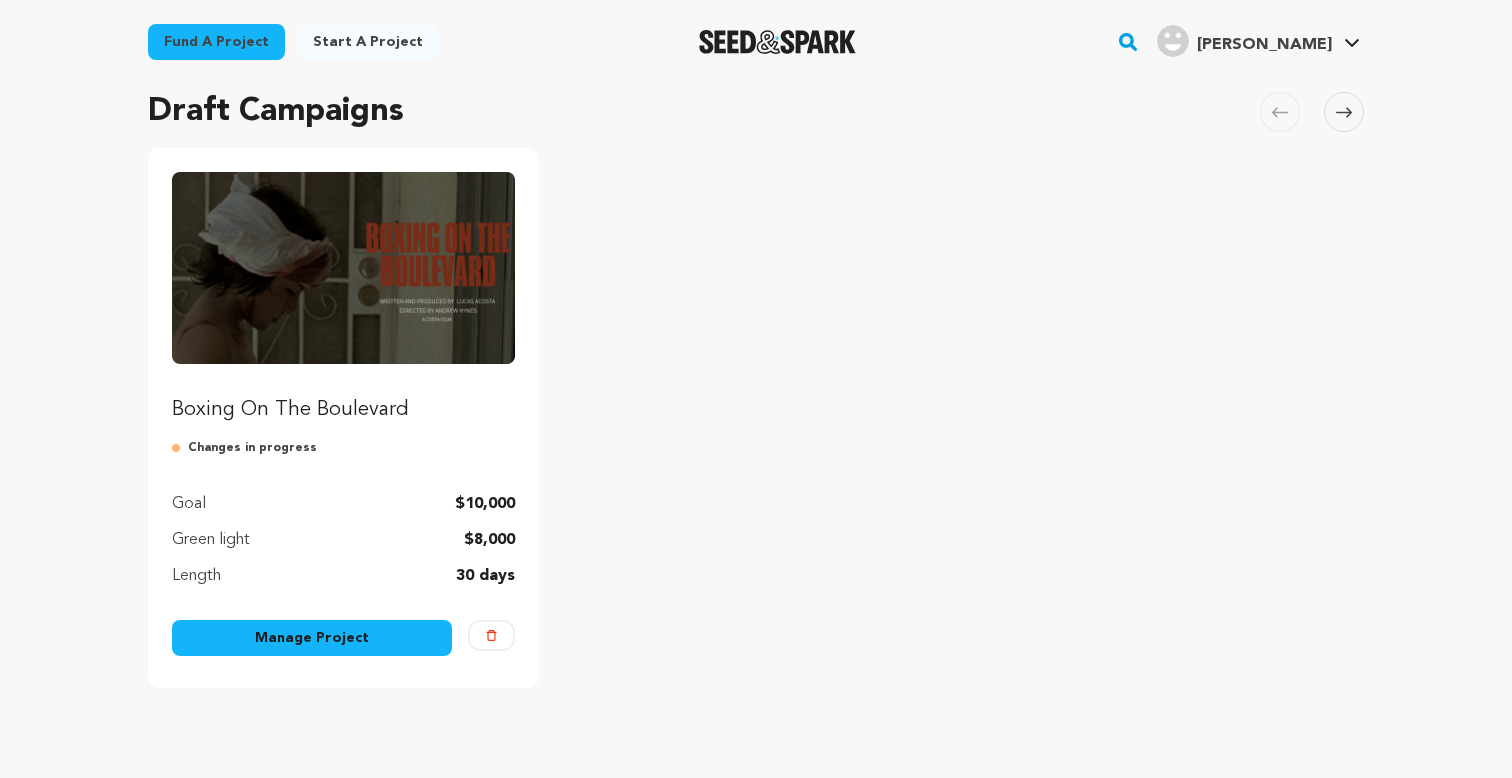 click on "Manage Project" at bounding box center [312, 638] 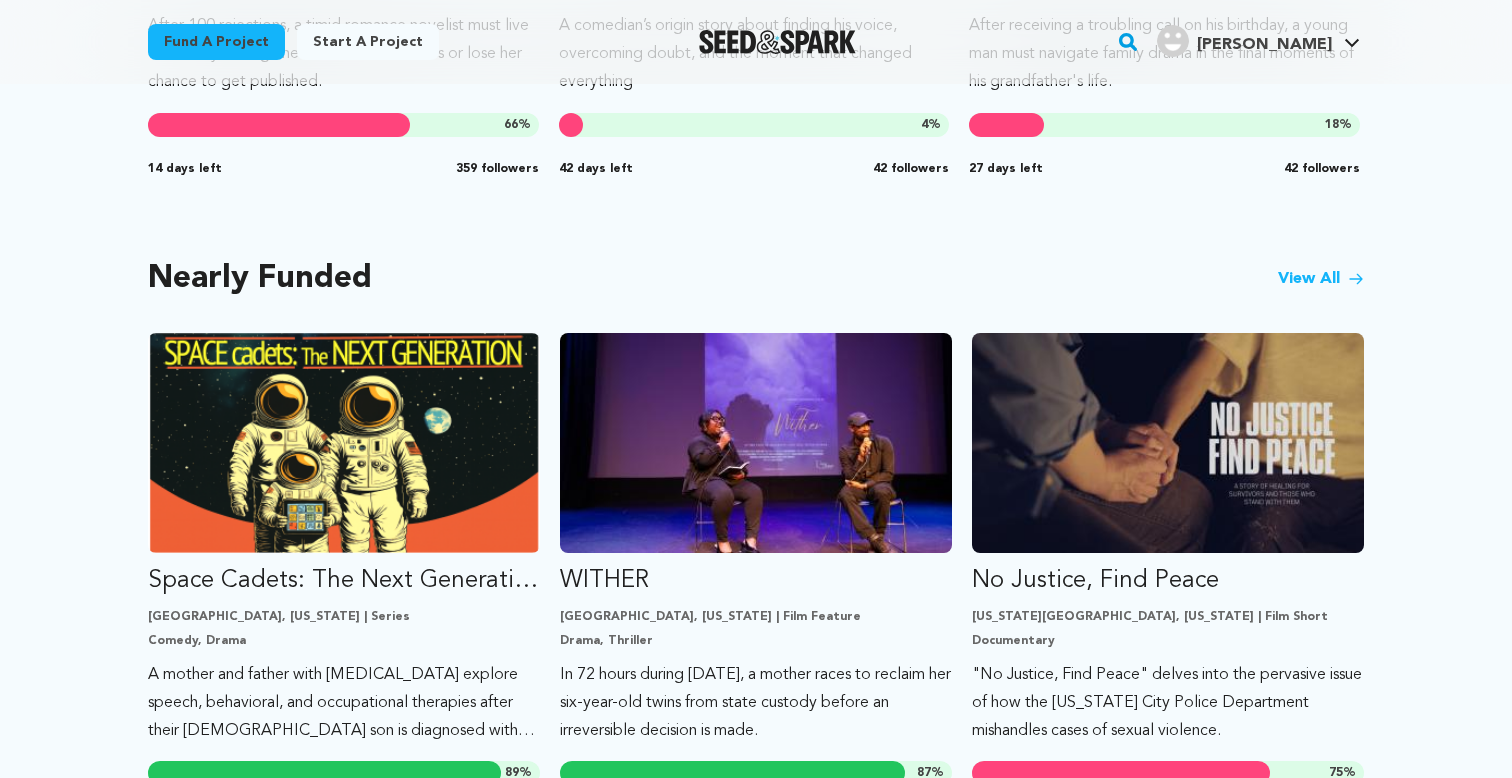 scroll, scrollTop: 1762, scrollLeft: 0, axis: vertical 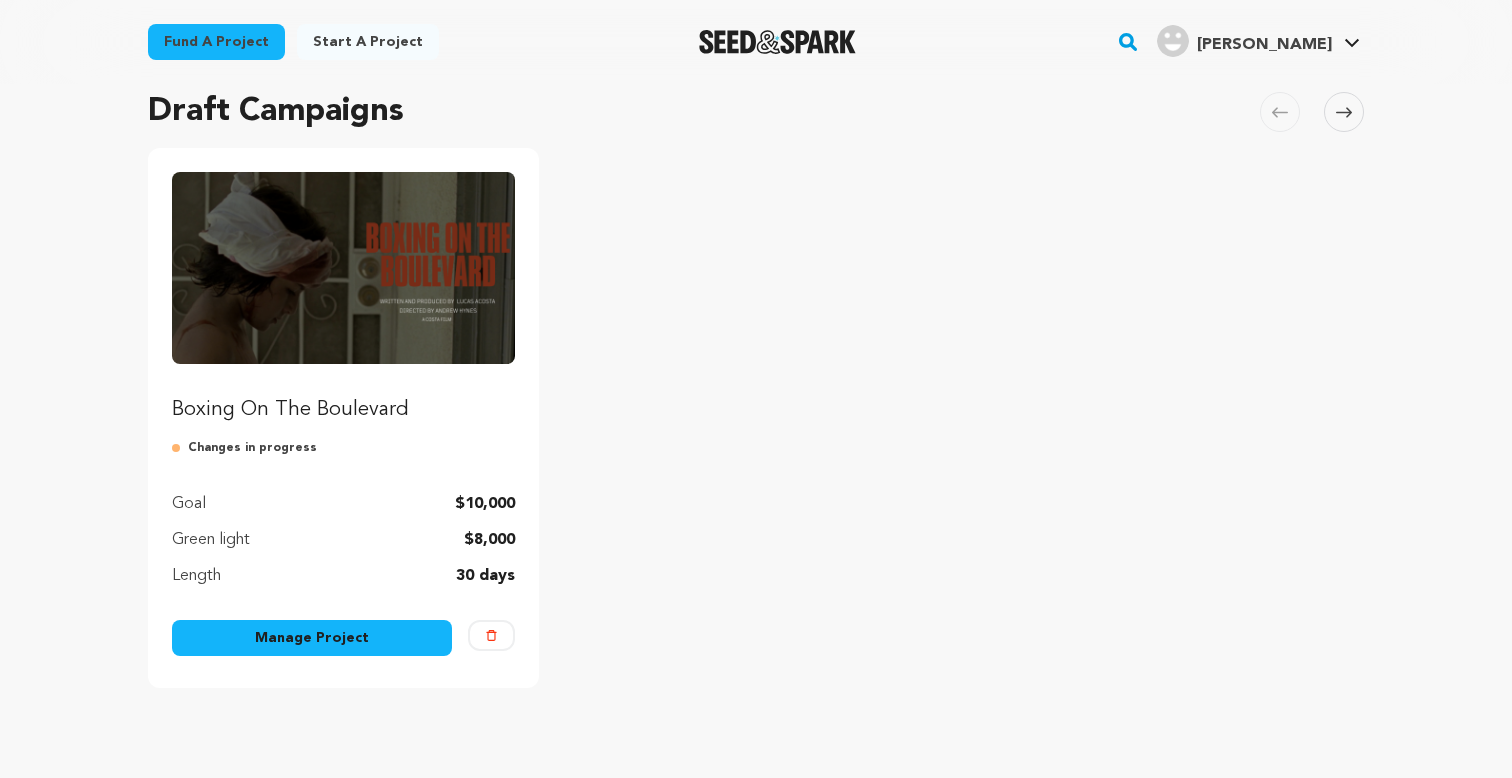 click on "Boxing On The Boulevard" at bounding box center (343, 410) 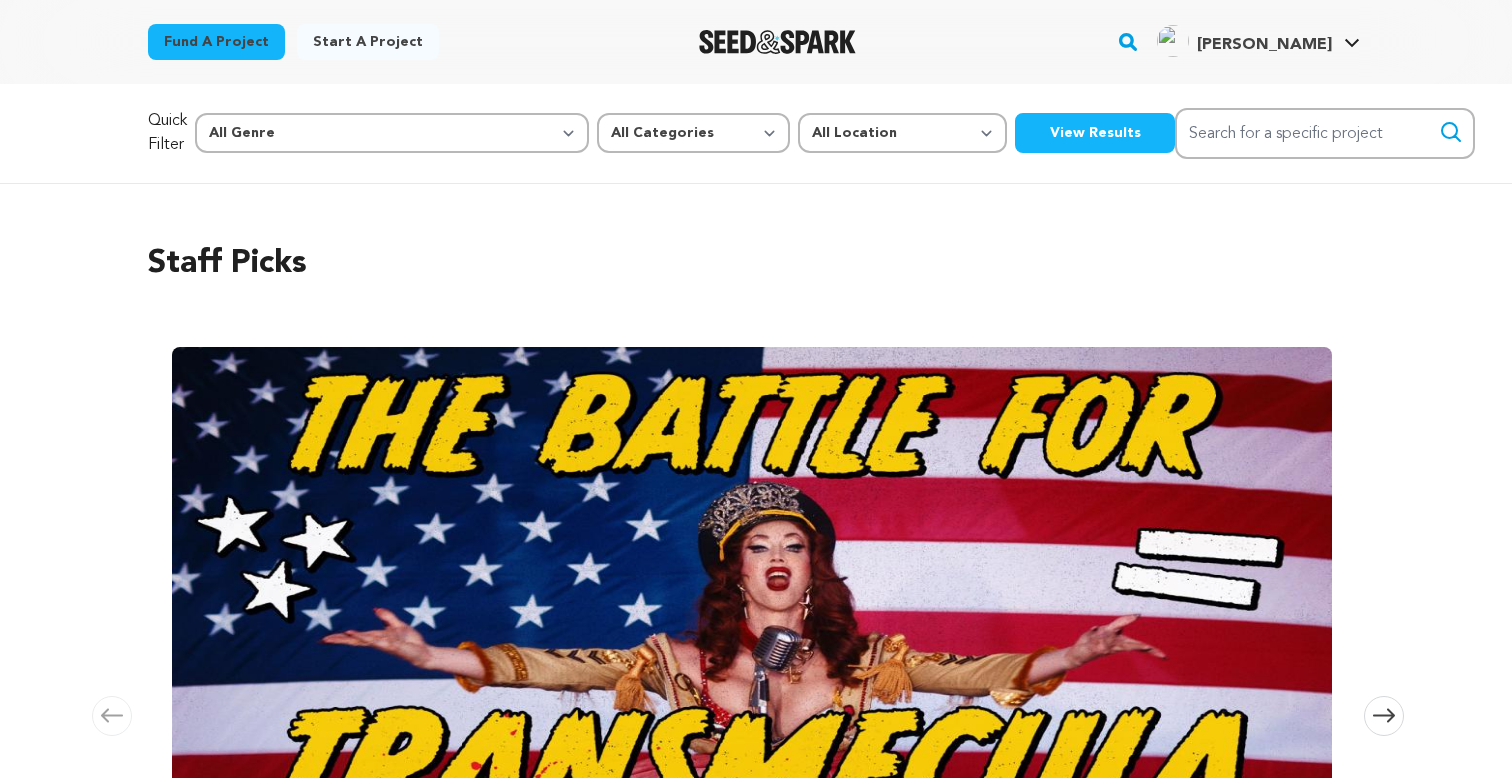 scroll, scrollTop: 0, scrollLeft: 0, axis: both 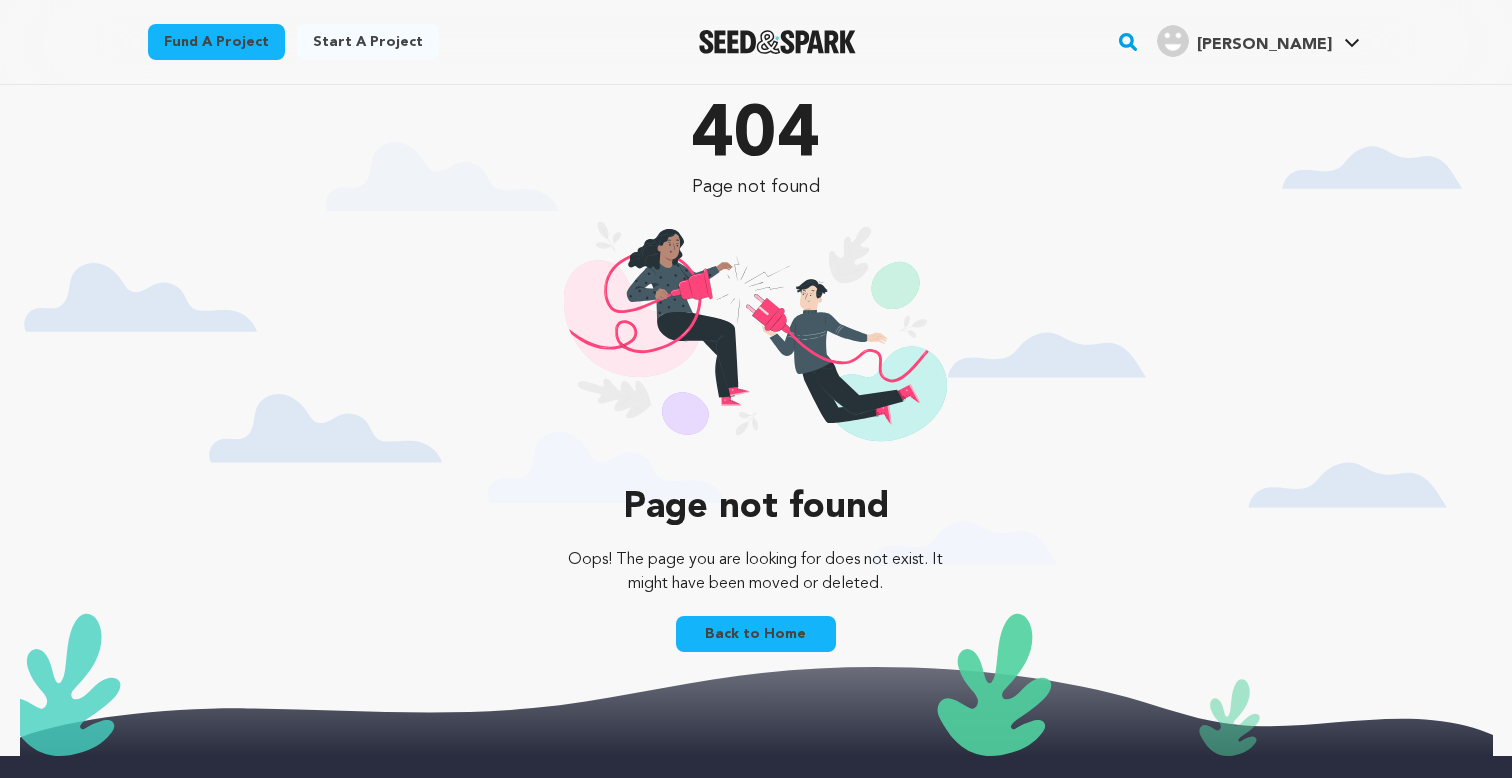 click on "Back to Home" at bounding box center (756, 634) 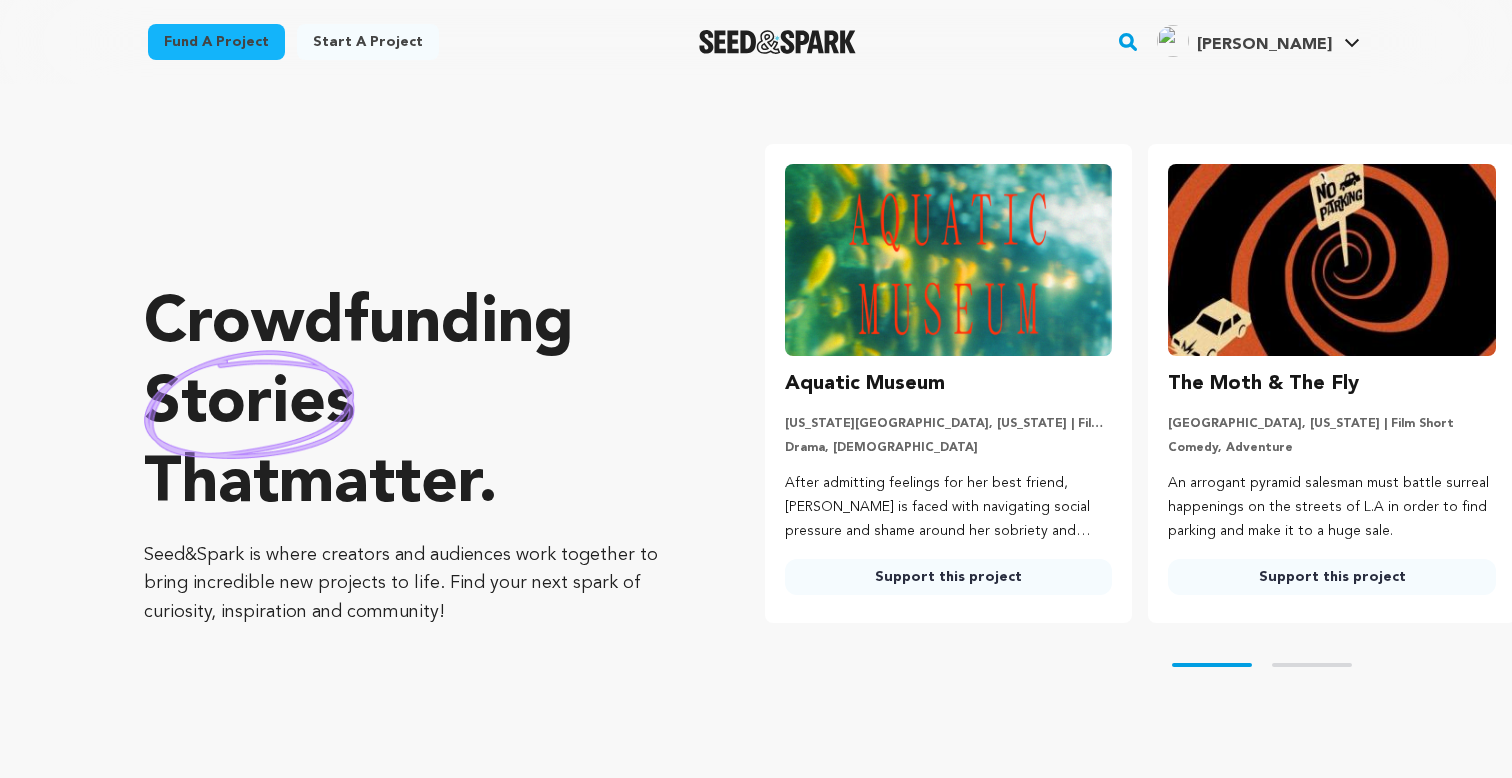 scroll, scrollTop: 0, scrollLeft: 0, axis: both 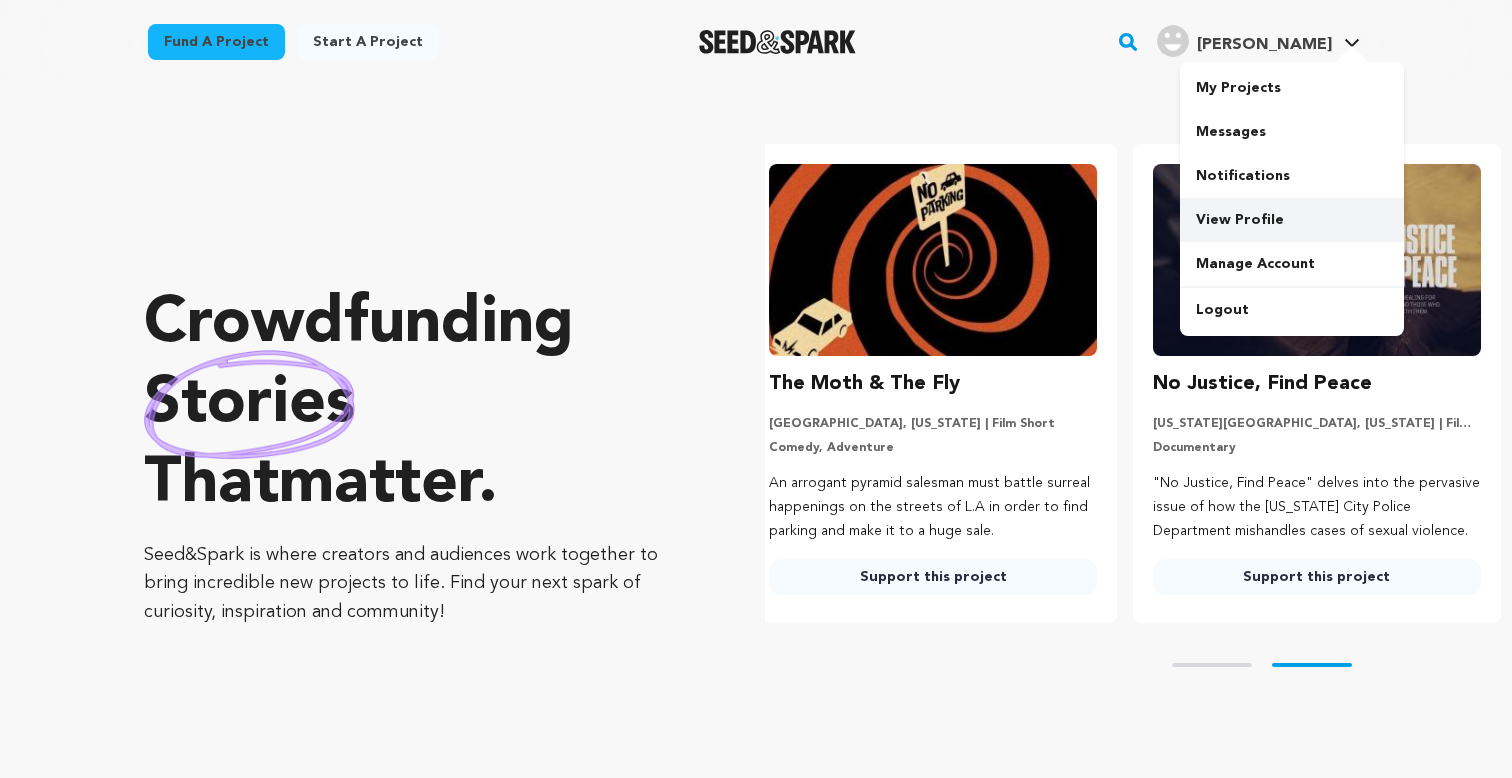 click on "View Profile" at bounding box center (1292, 220) 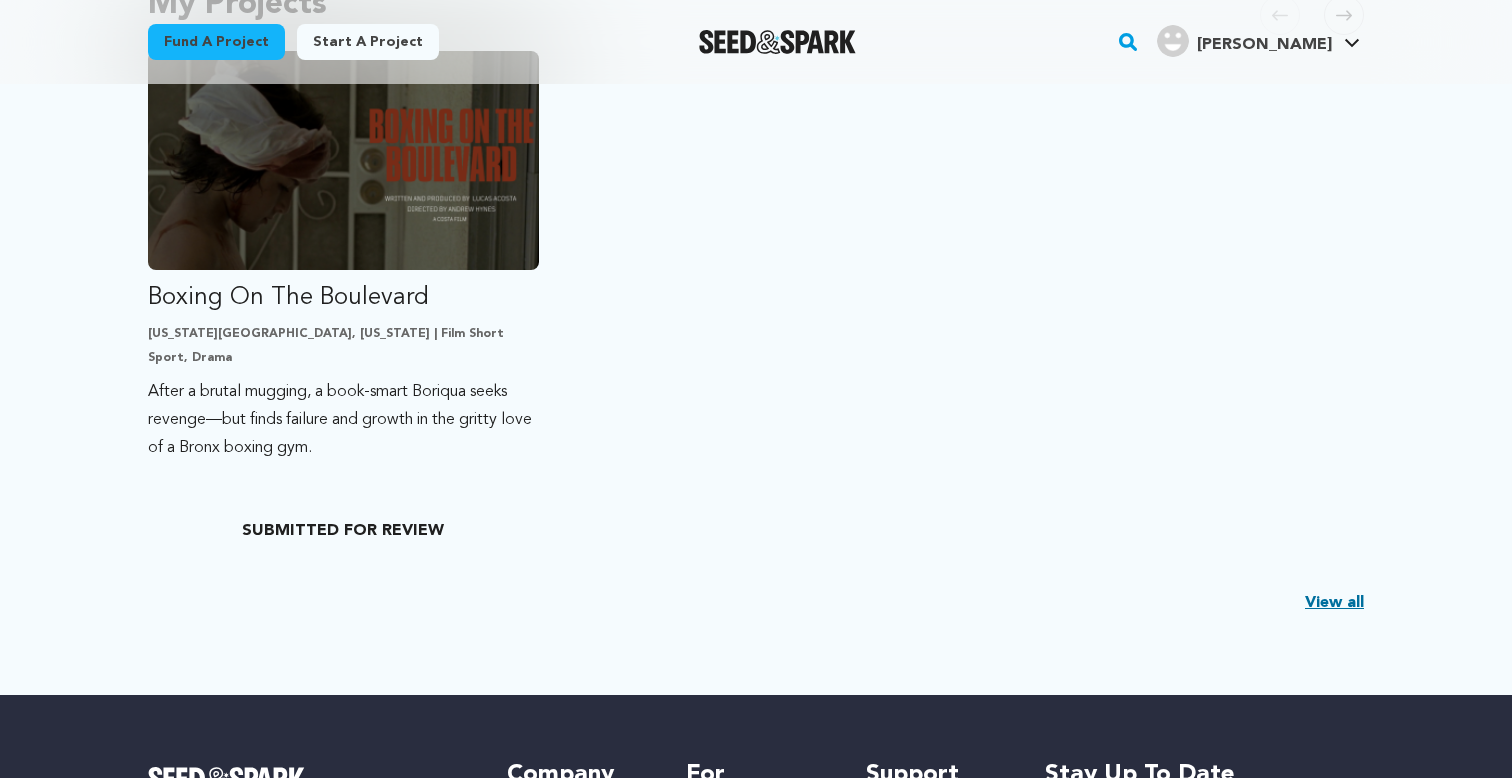 scroll, scrollTop: 570, scrollLeft: 0, axis: vertical 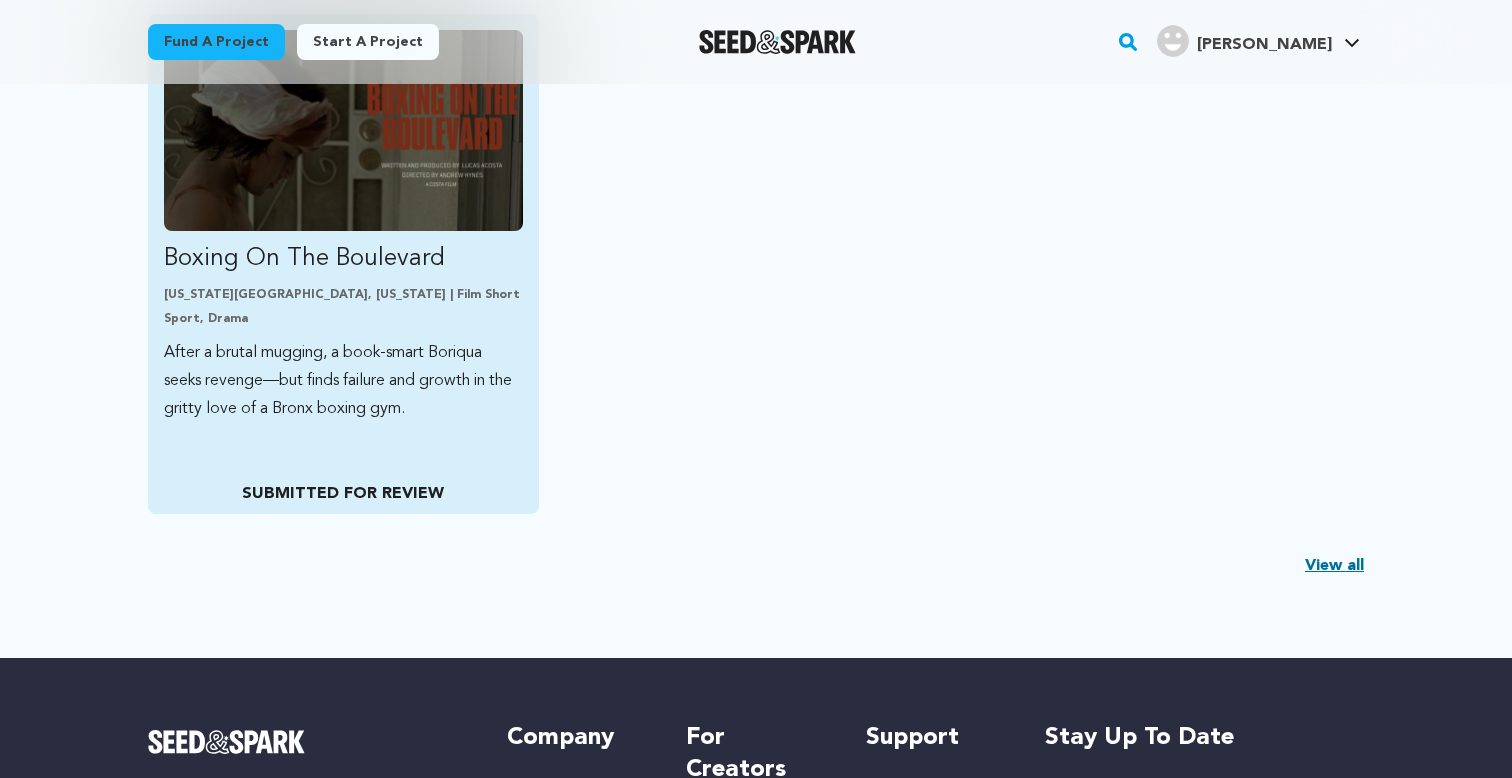 click on "Boxing On The Boulevard
New York City, New York | Film Short
Sport, Drama
After a brutal mugging, a book-smart Boriqua seeks revenge—but finds failure and growth in the gritty love of a Bronx boxing gym.
SUBMITTED FOR REVIEW" at bounding box center [343, 264] 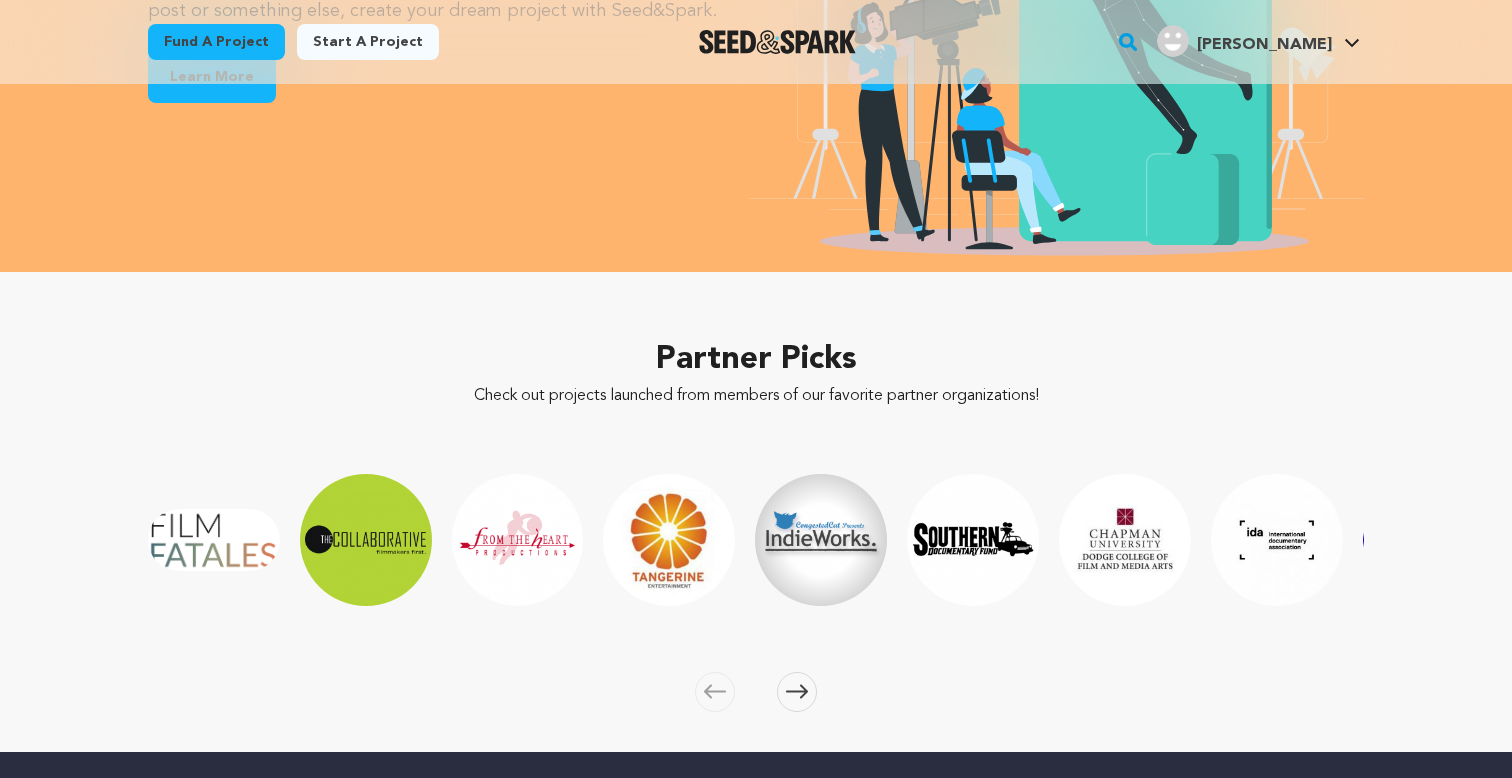 scroll, scrollTop: 3133, scrollLeft: 0, axis: vertical 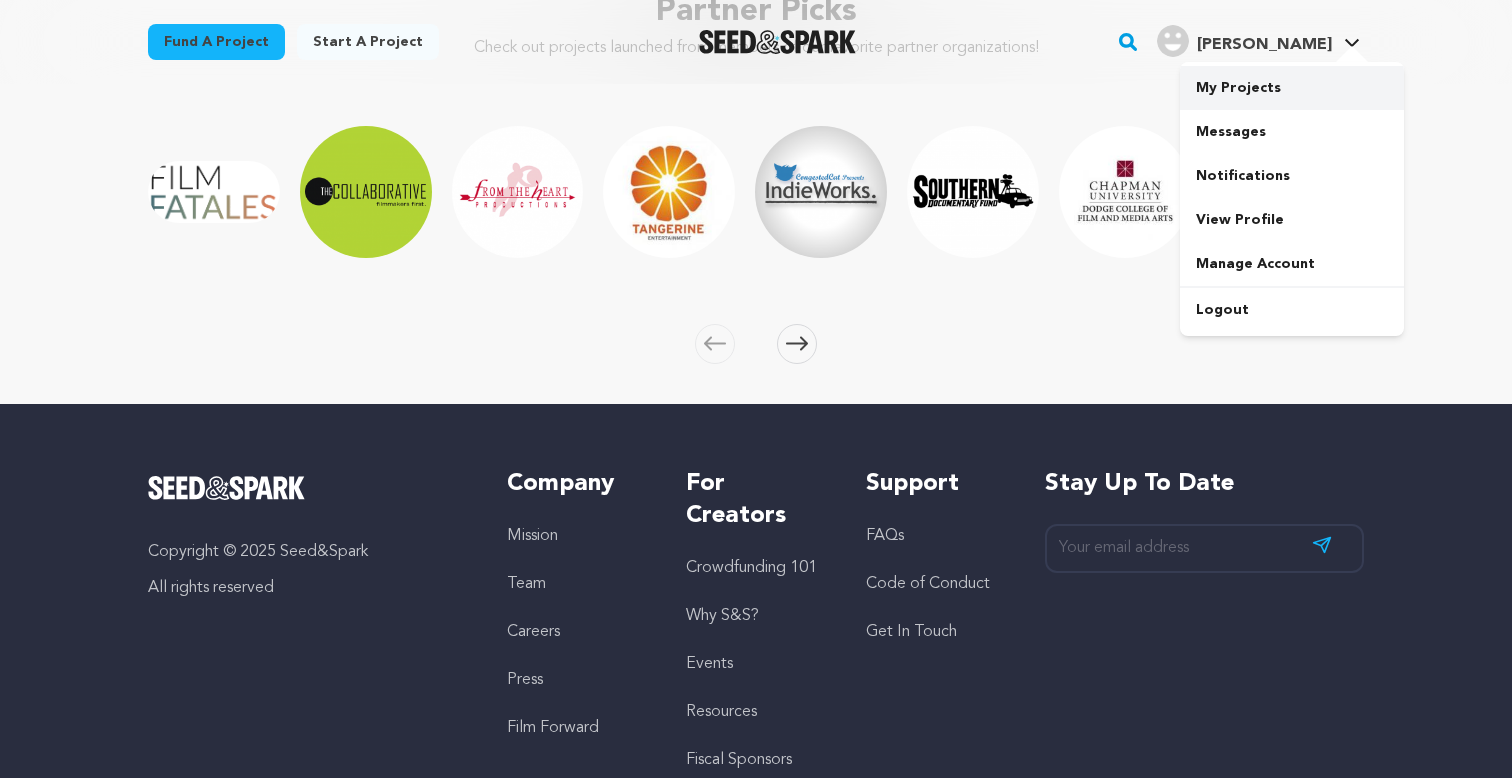 click on "My Projects" at bounding box center (1292, 88) 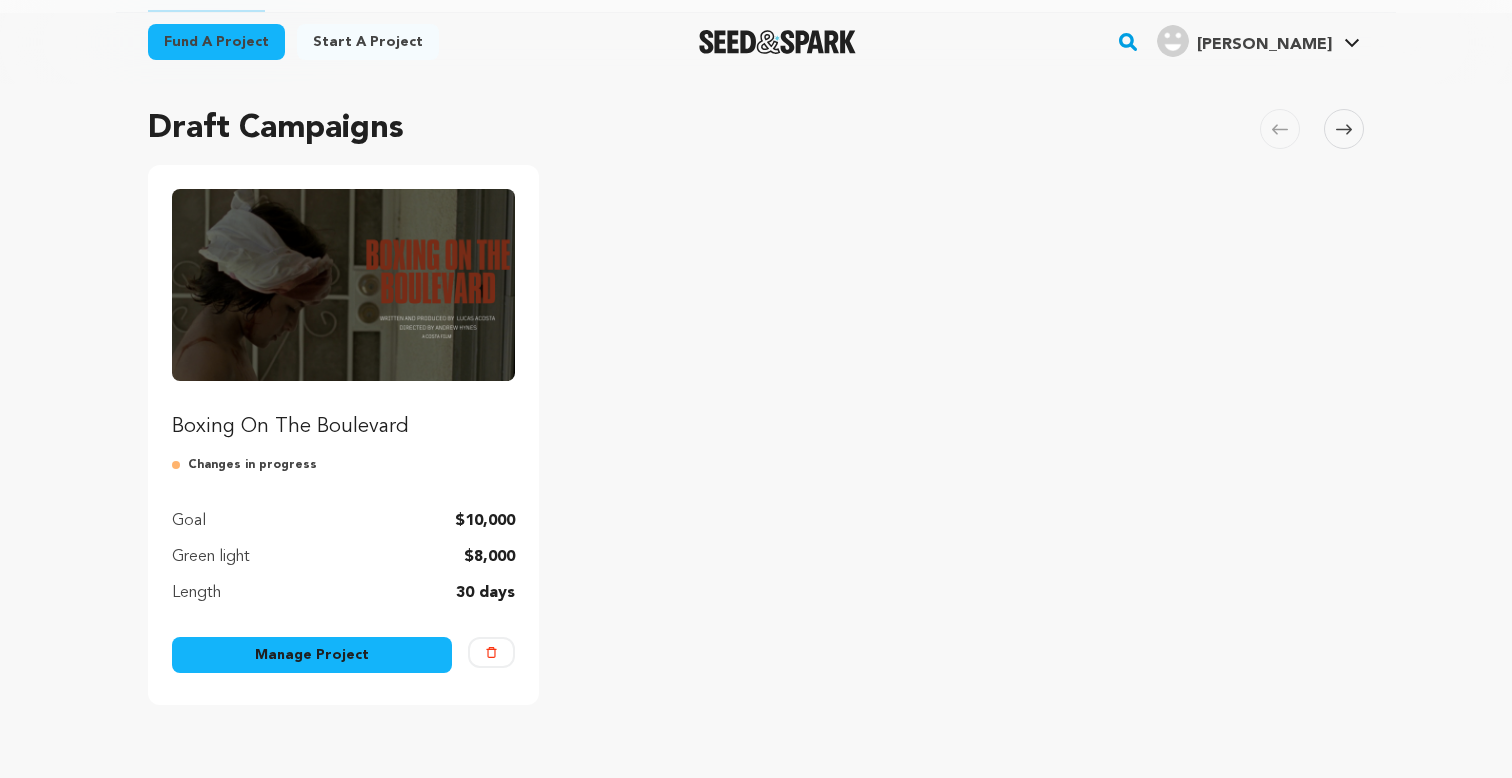 scroll, scrollTop: 173, scrollLeft: 0, axis: vertical 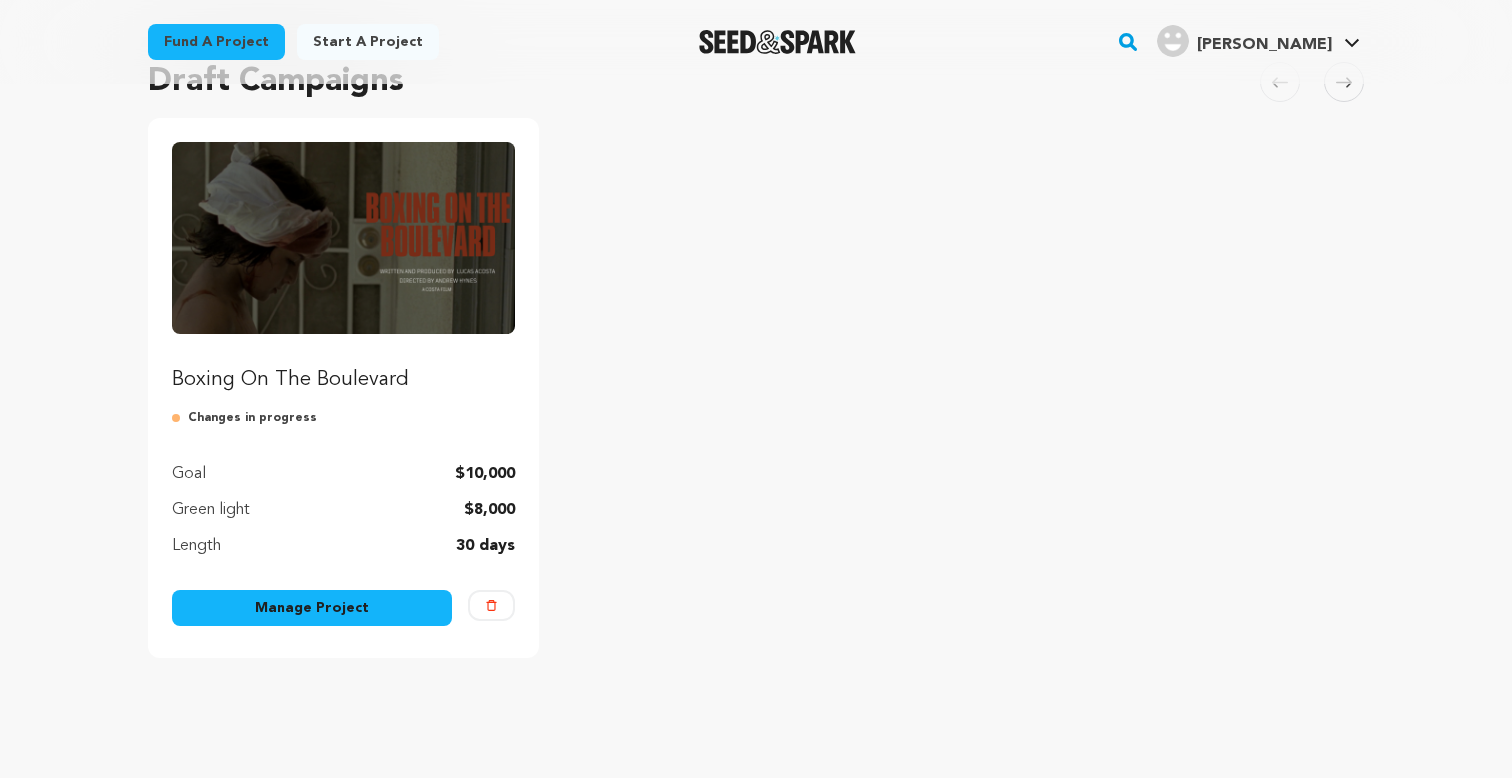 click on "Manage Project" at bounding box center [312, 608] 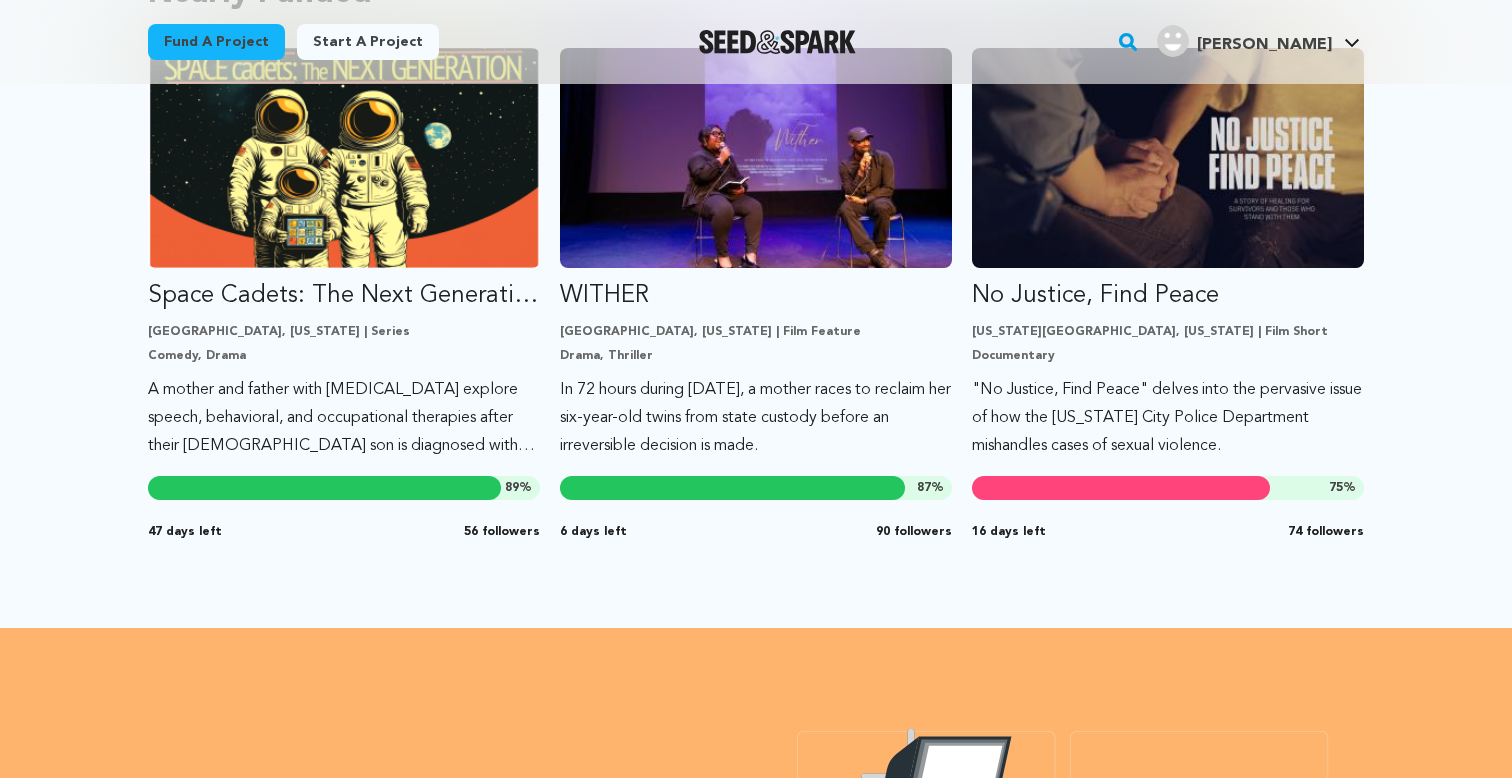 scroll, scrollTop: 1839, scrollLeft: 0, axis: vertical 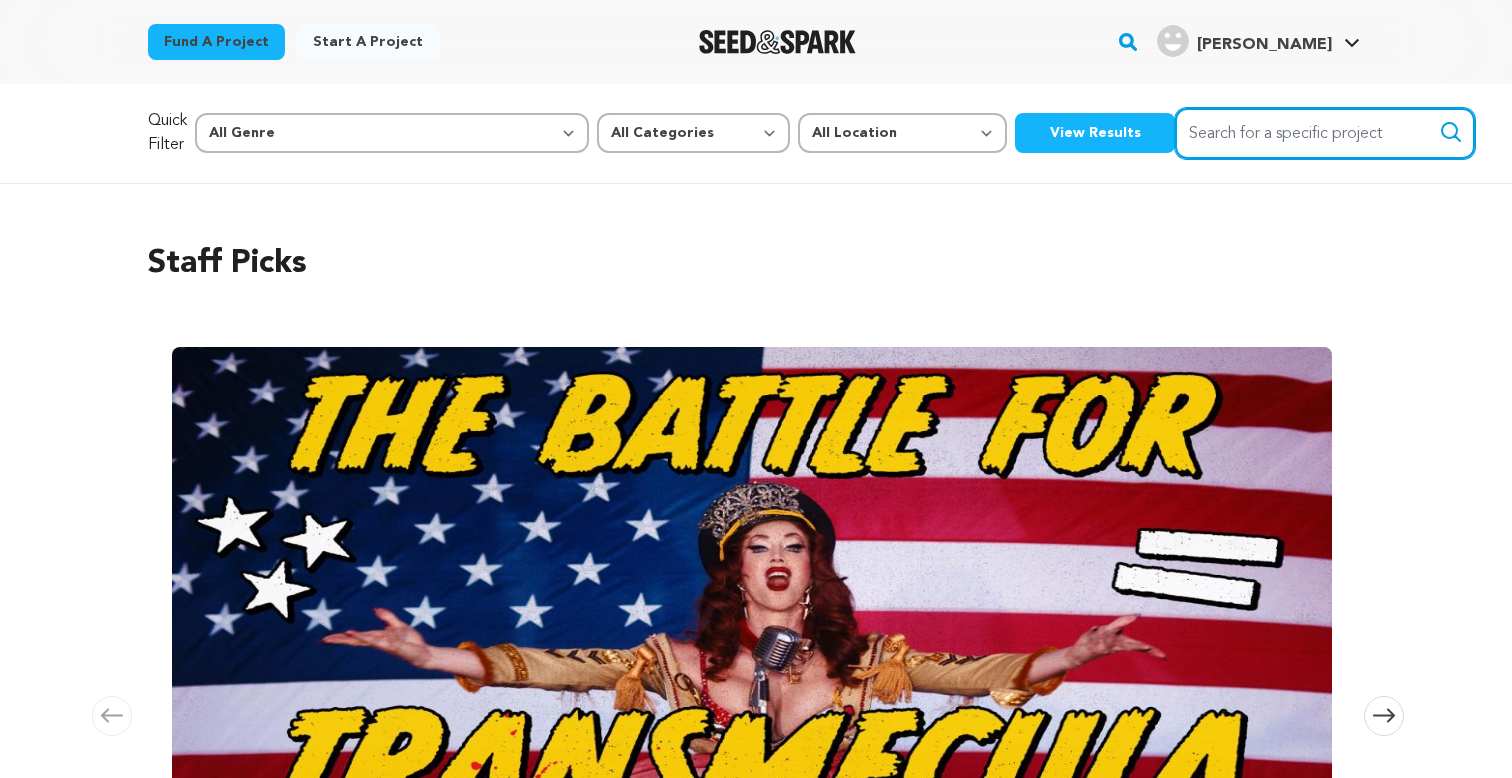 click on "Search for a specific project" at bounding box center (1325, 133) 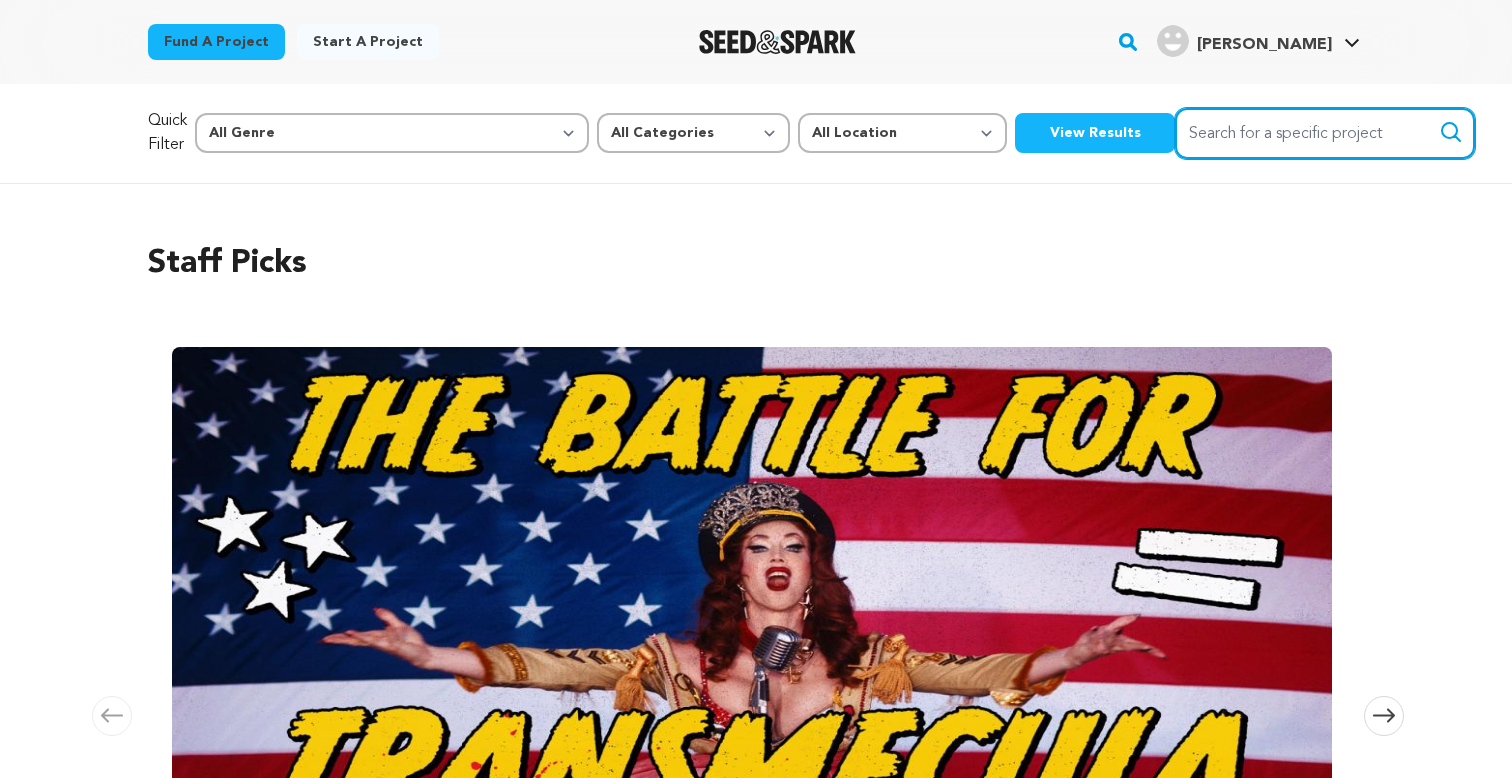 type on "b" 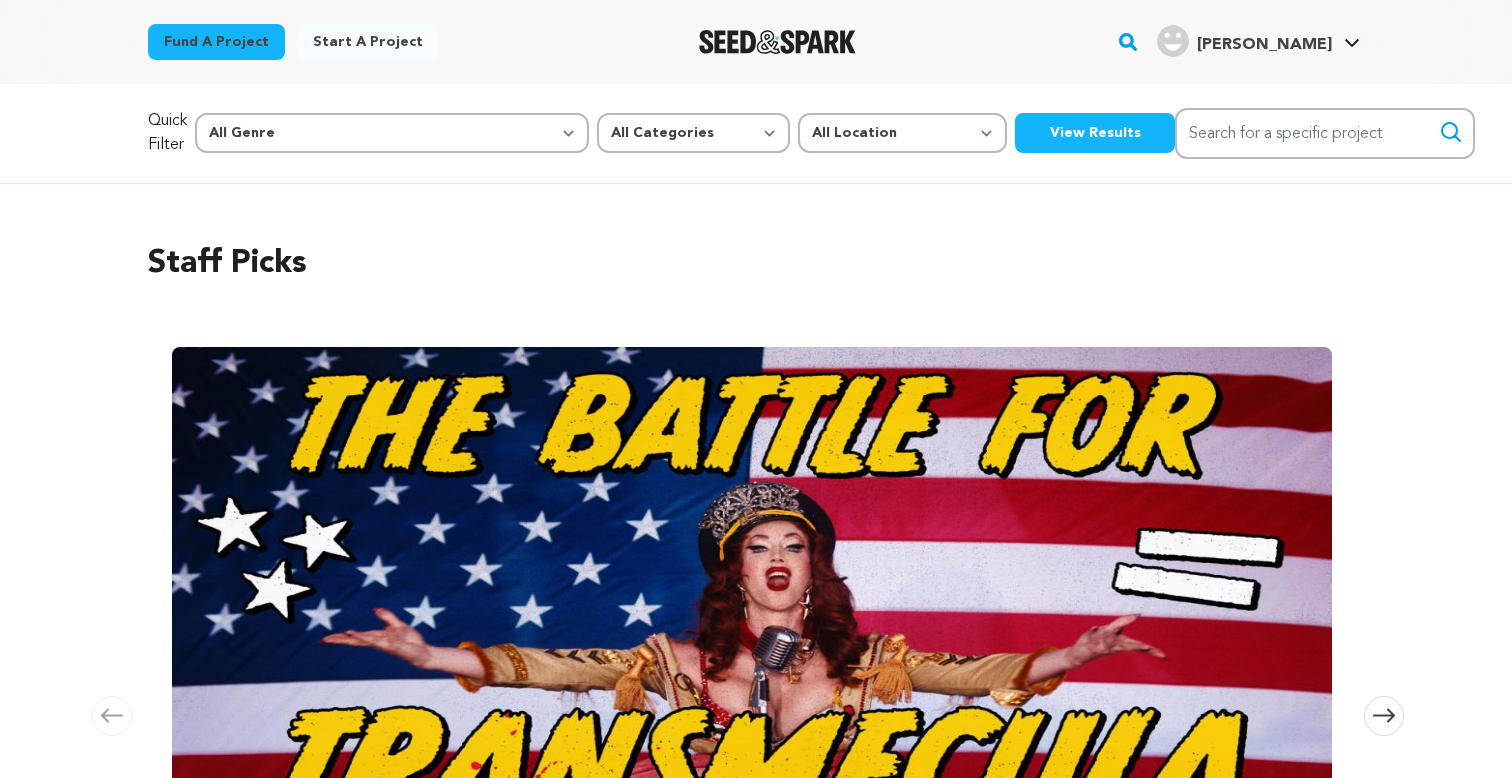 scroll, scrollTop: 0, scrollLeft: 0, axis: both 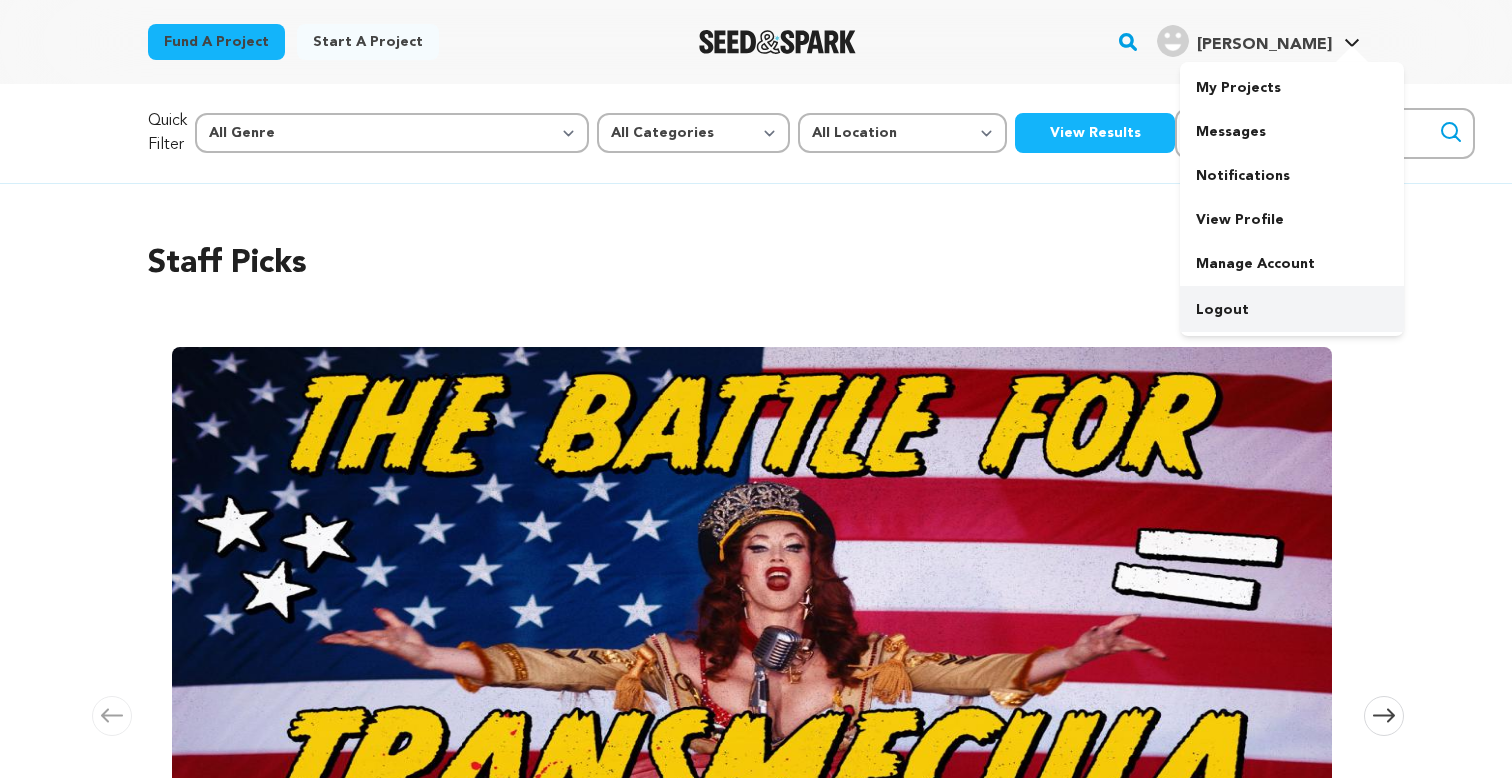click on "Logout" at bounding box center (1292, 310) 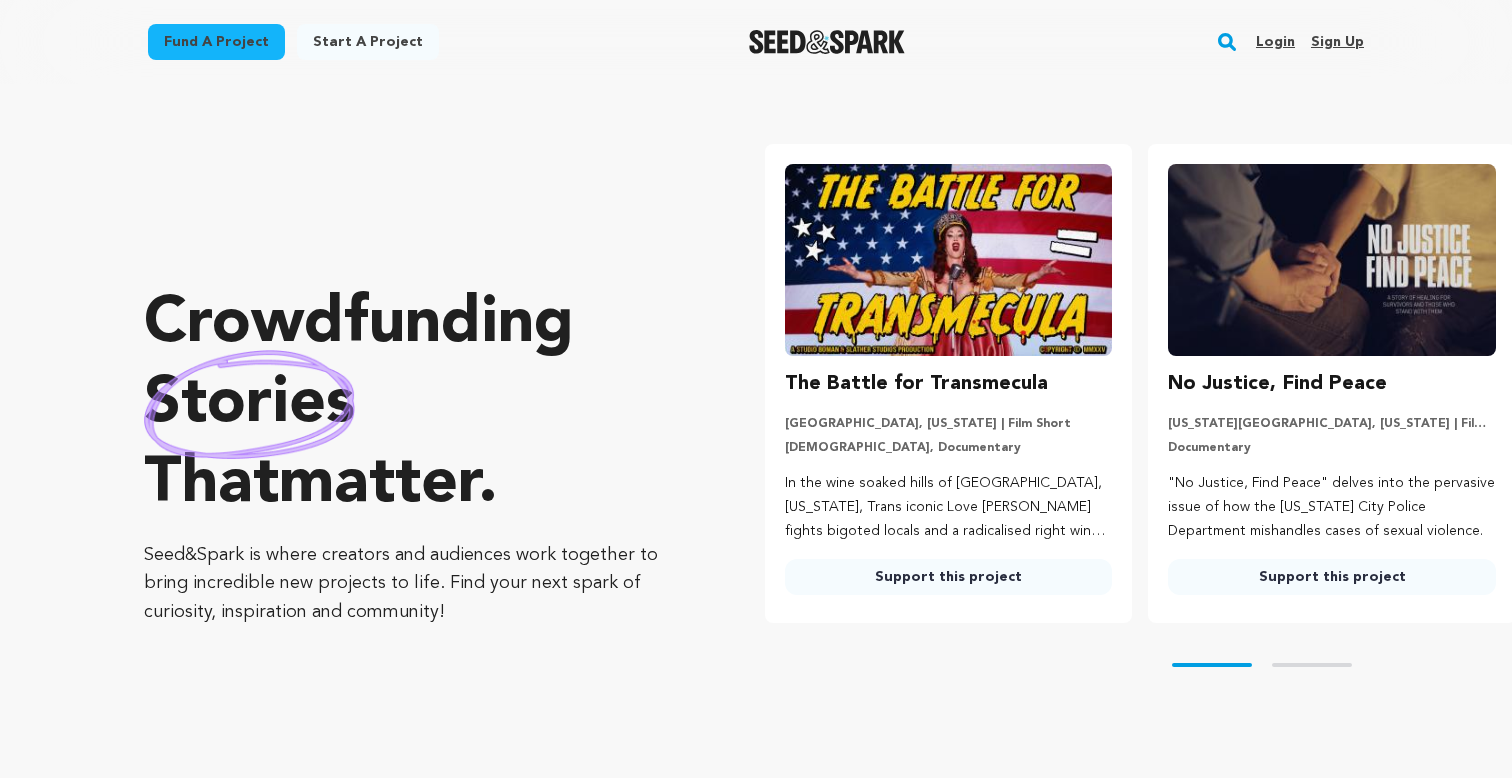 scroll, scrollTop: 0, scrollLeft: 0, axis: both 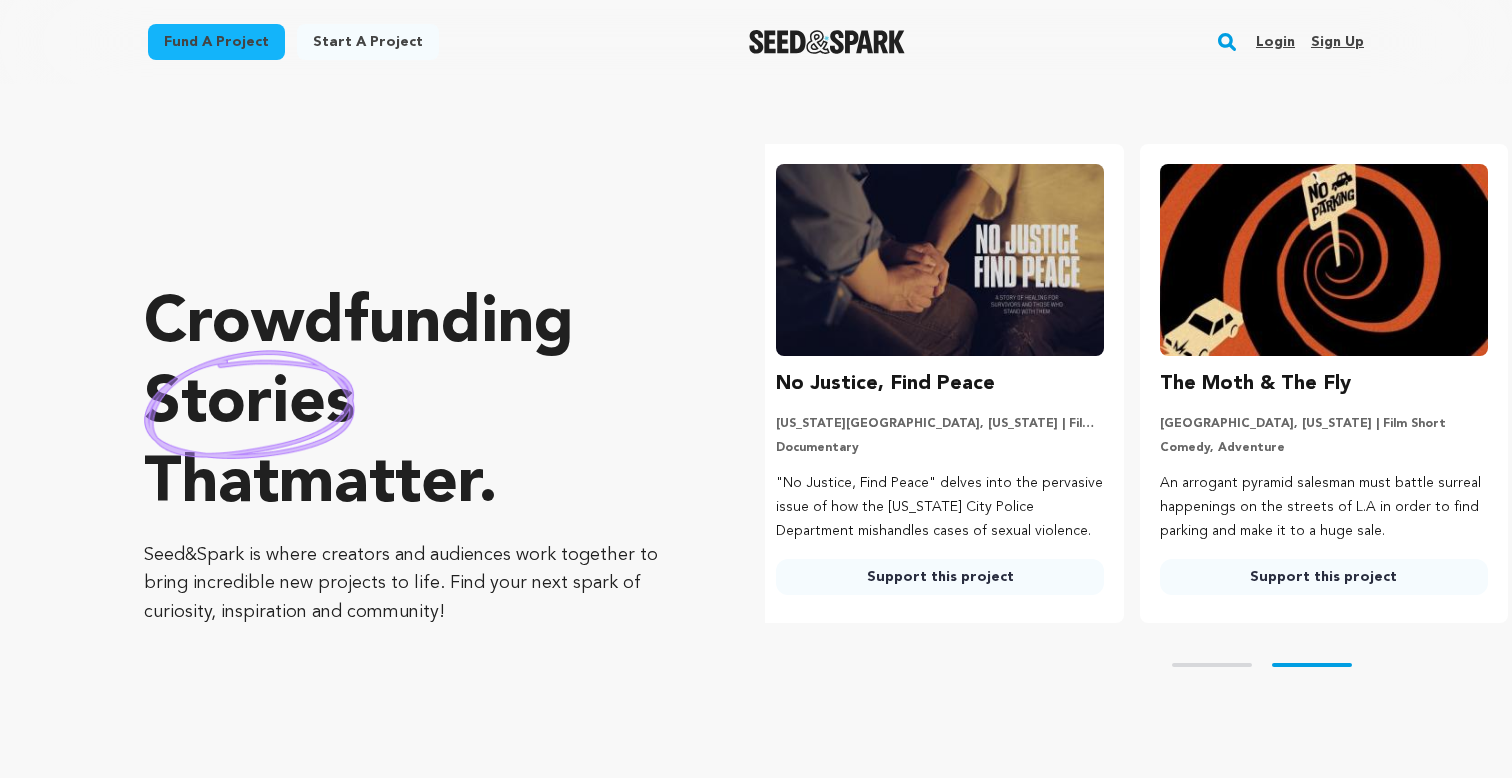 click on "Login" at bounding box center [1275, 42] 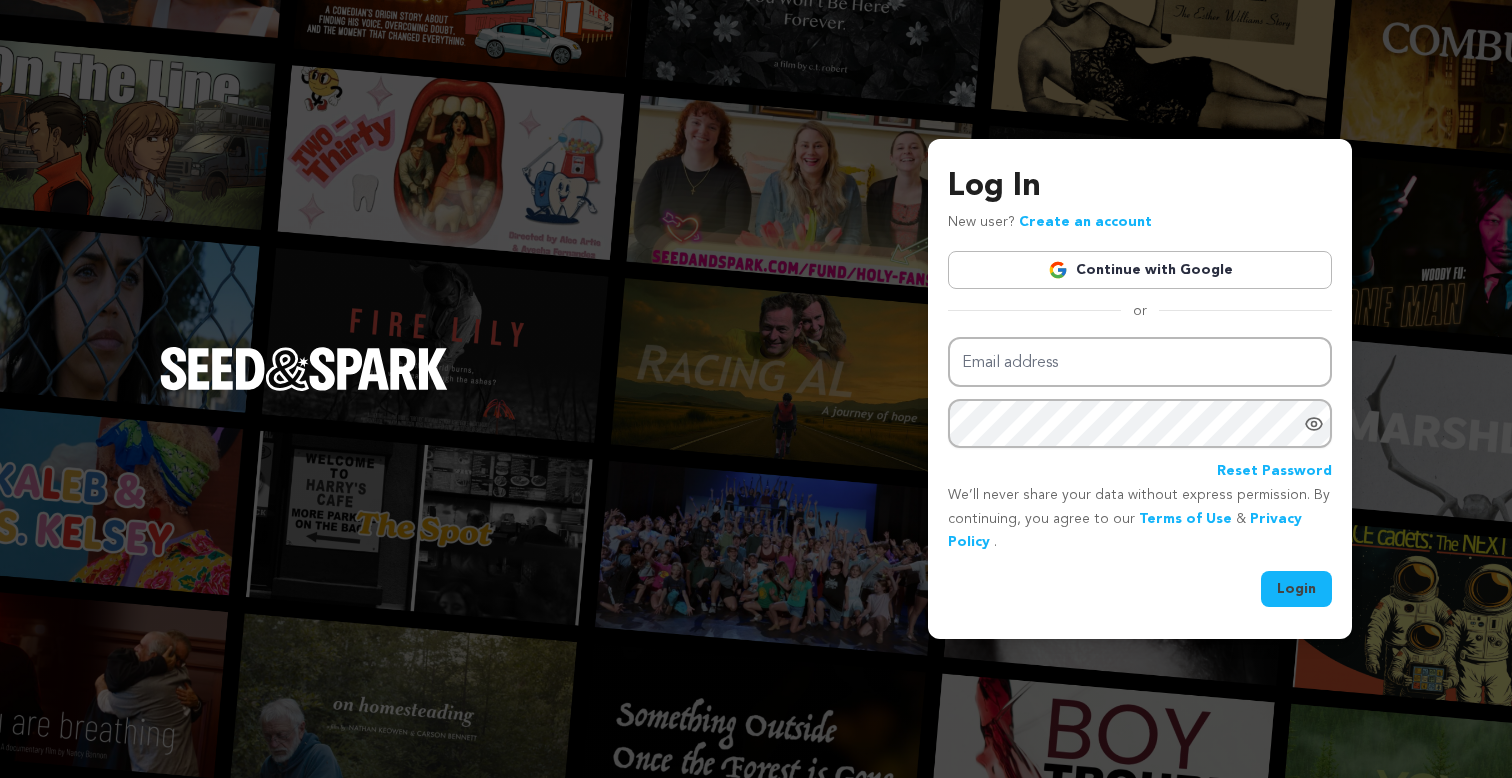 scroll, scrollTop: 0, scrollLeft: 0, axis: both 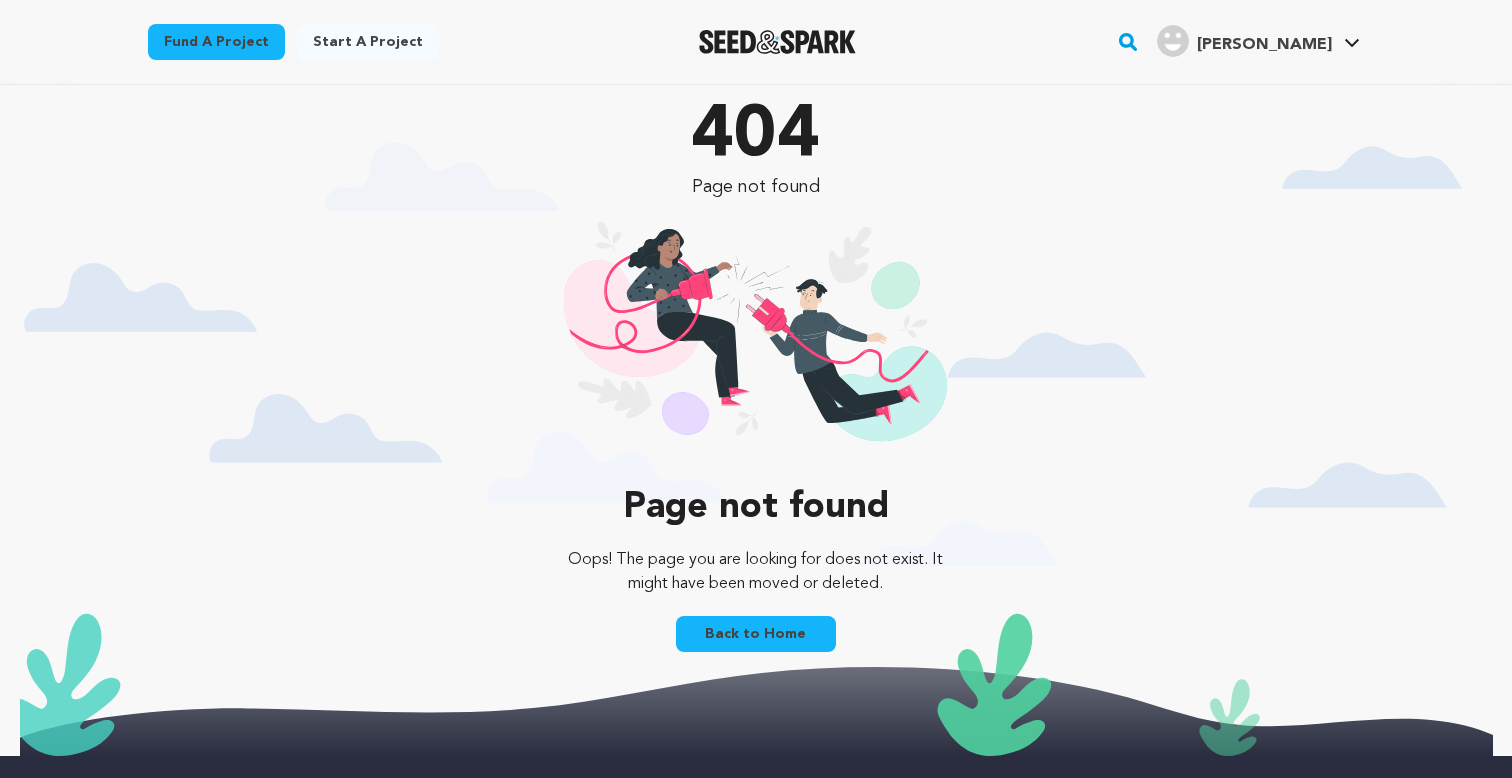 click on "Back to Home" at bounding box center [756, 634] 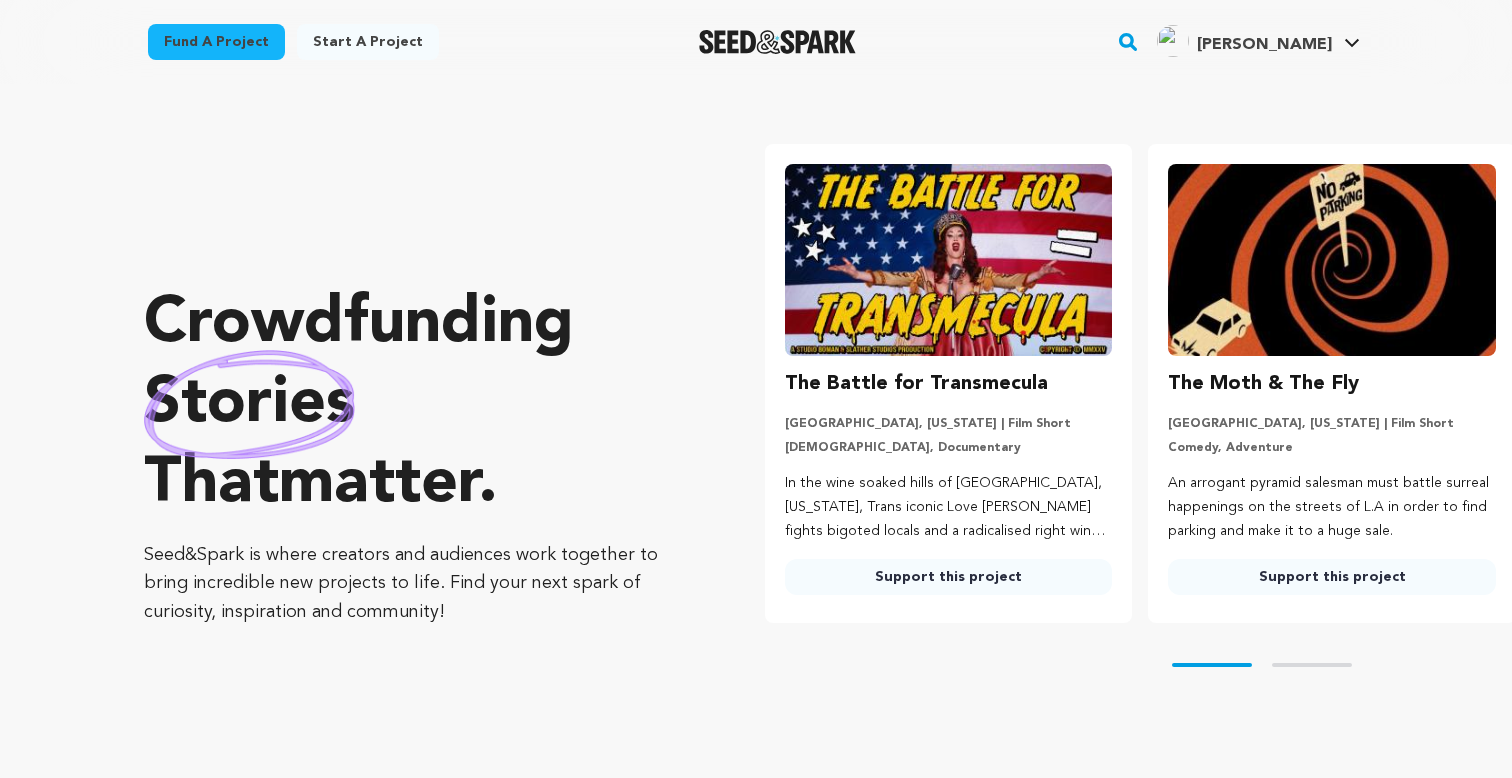scroll, scrollTop: 0, scrollLeft: 0, axis: both 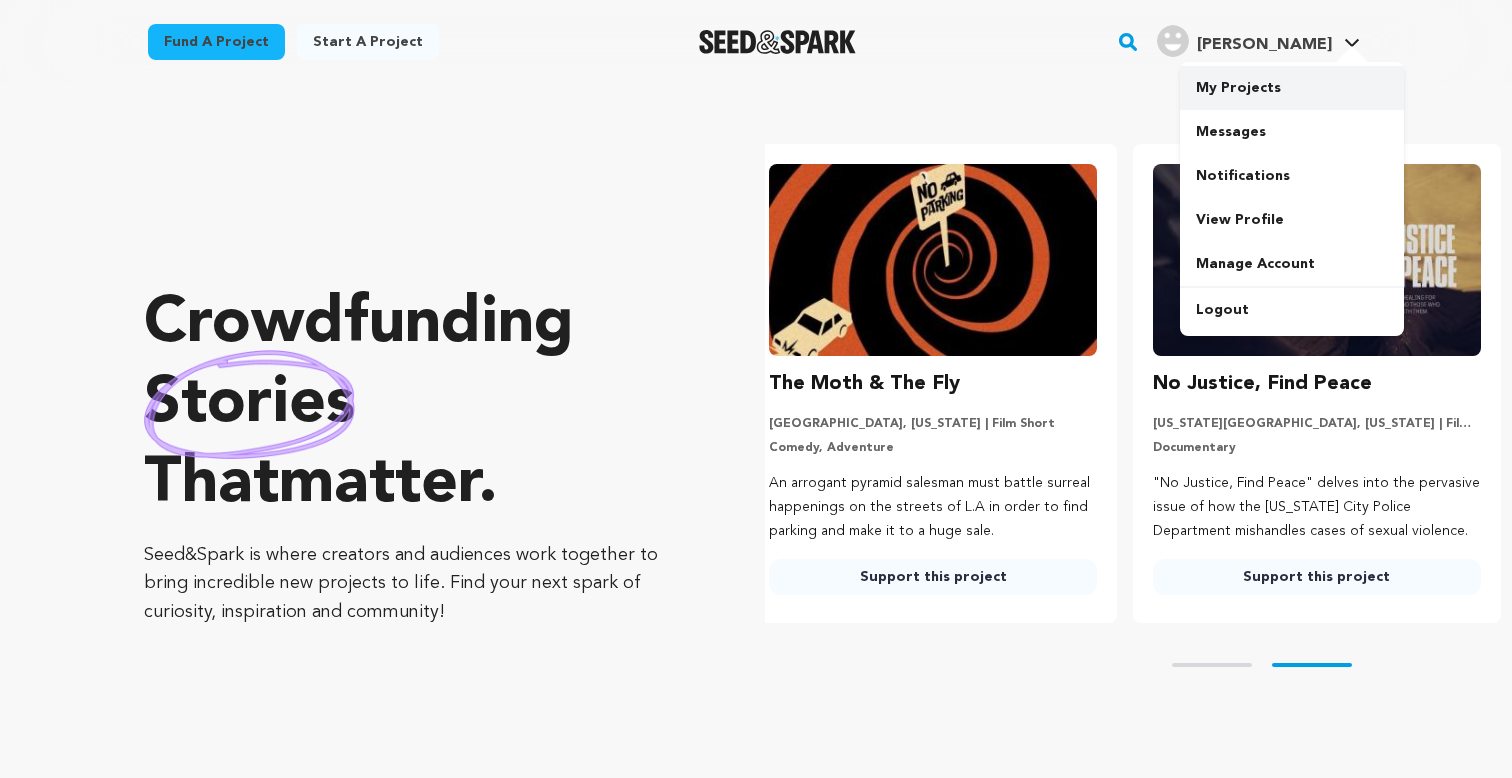 click on "My Projects" at bounding box center (1292, 88) 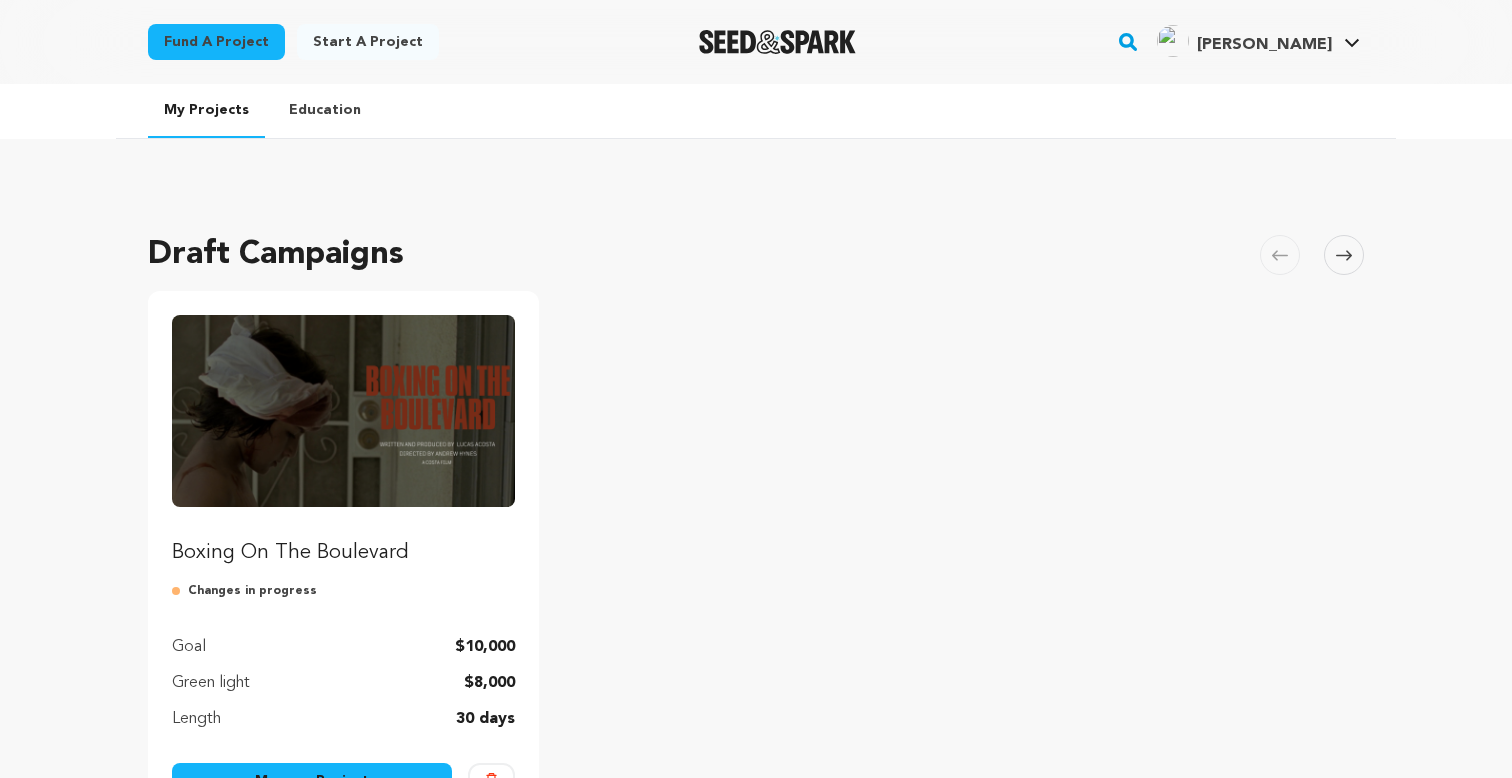 scroll, scrollTop: 0, scrollLeft: 0, axis: both 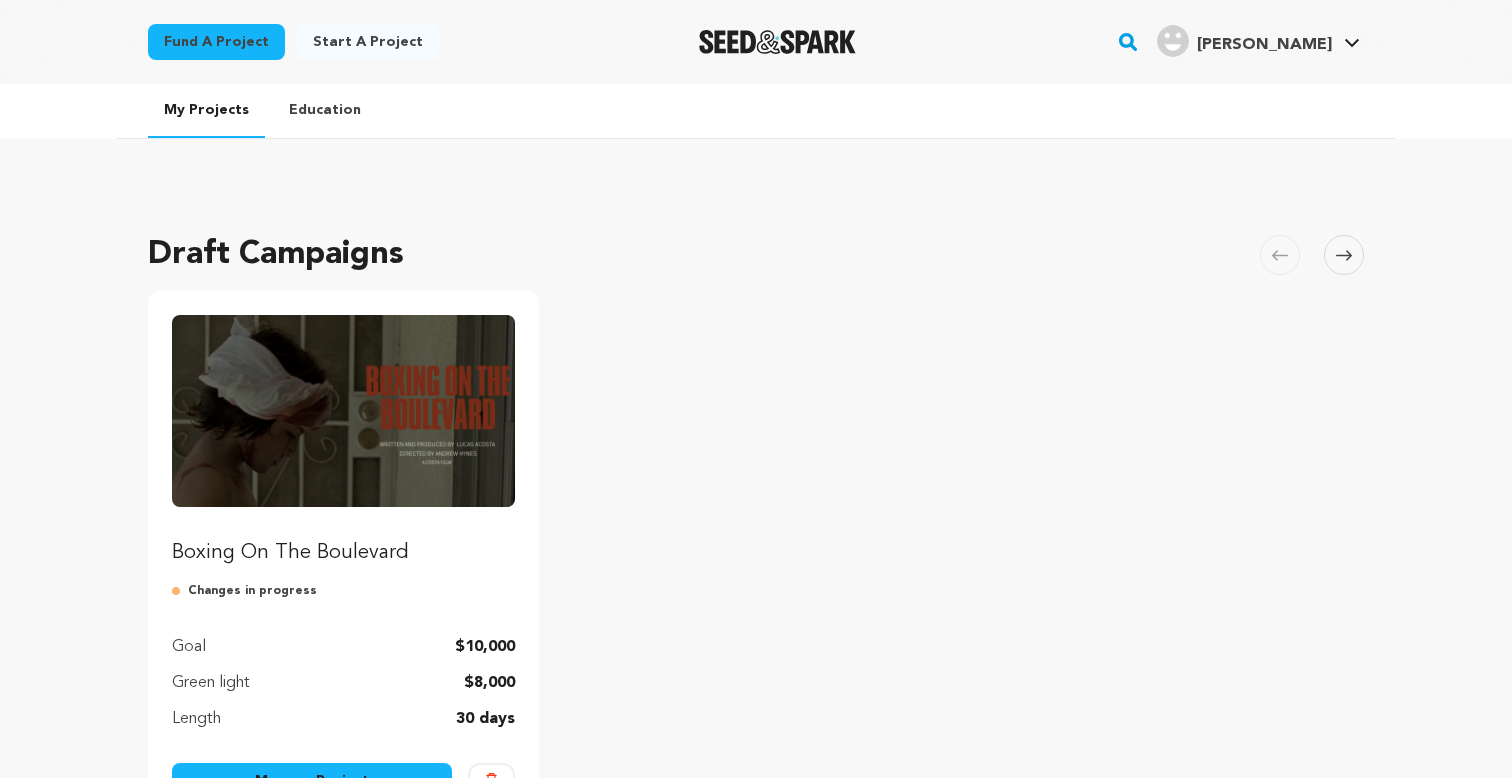 click at bounding box center (343, 411) 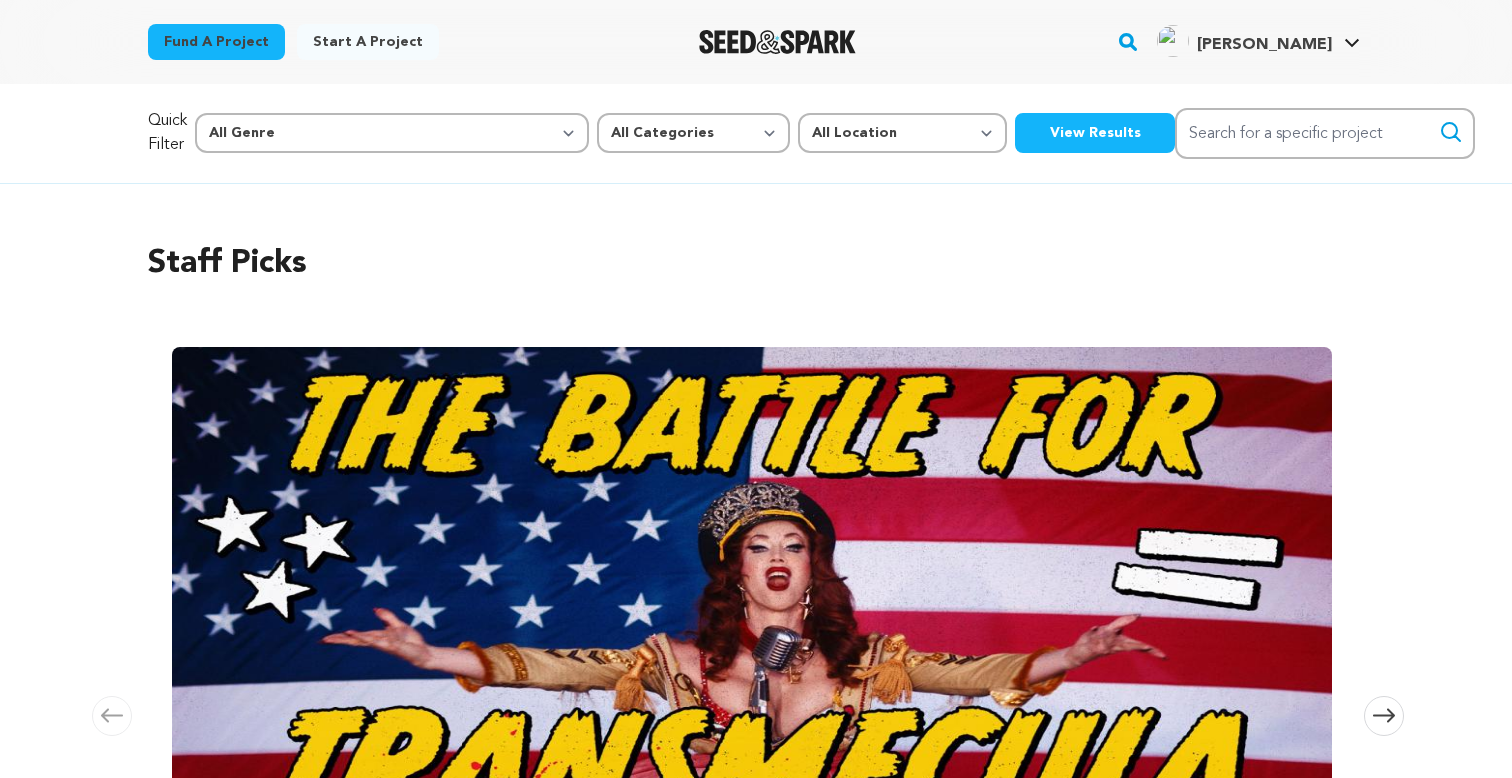 scroll, scrollTop: 0, scrollLeft: 0, axis: both 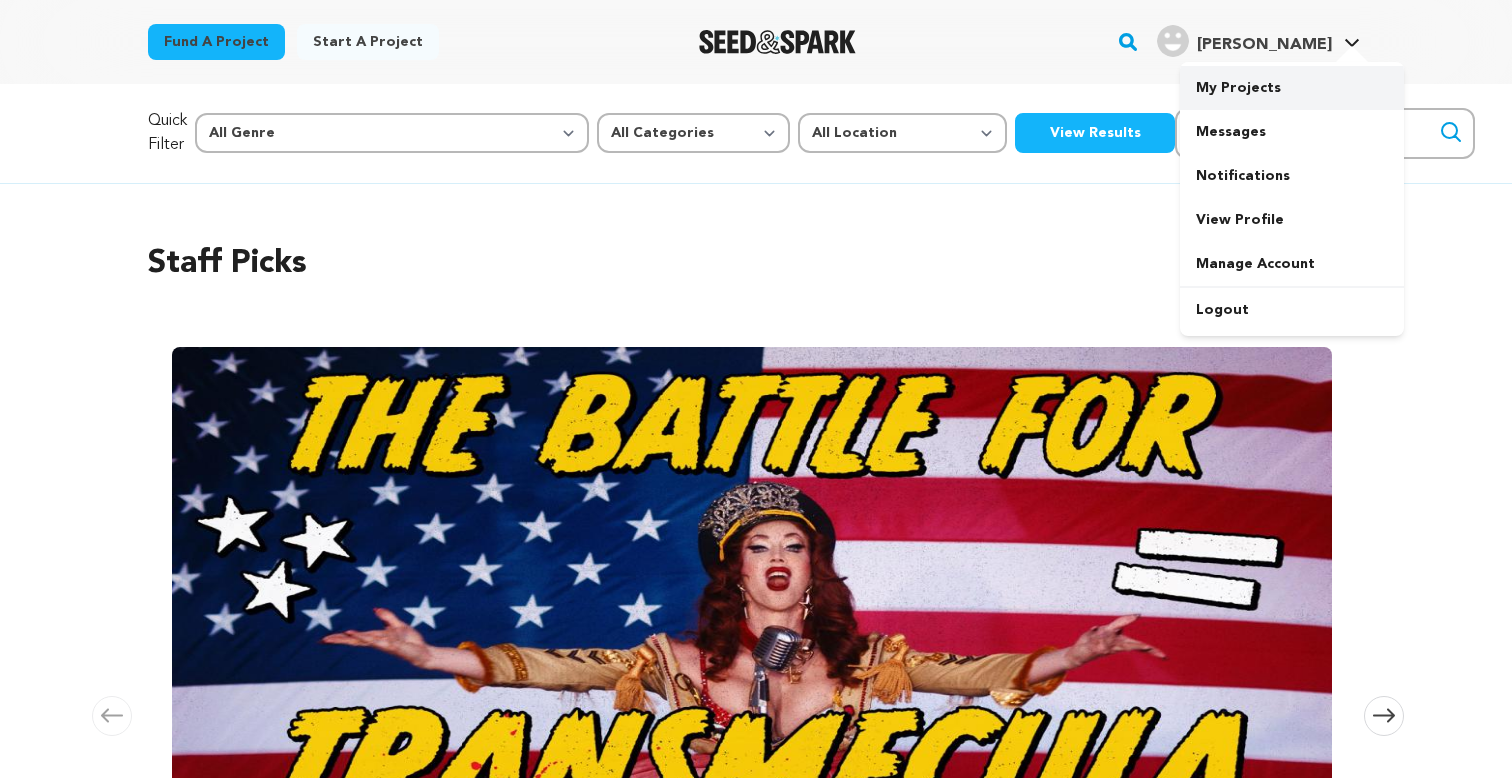 click on "My Projects" at bounding box center [1292, 88] 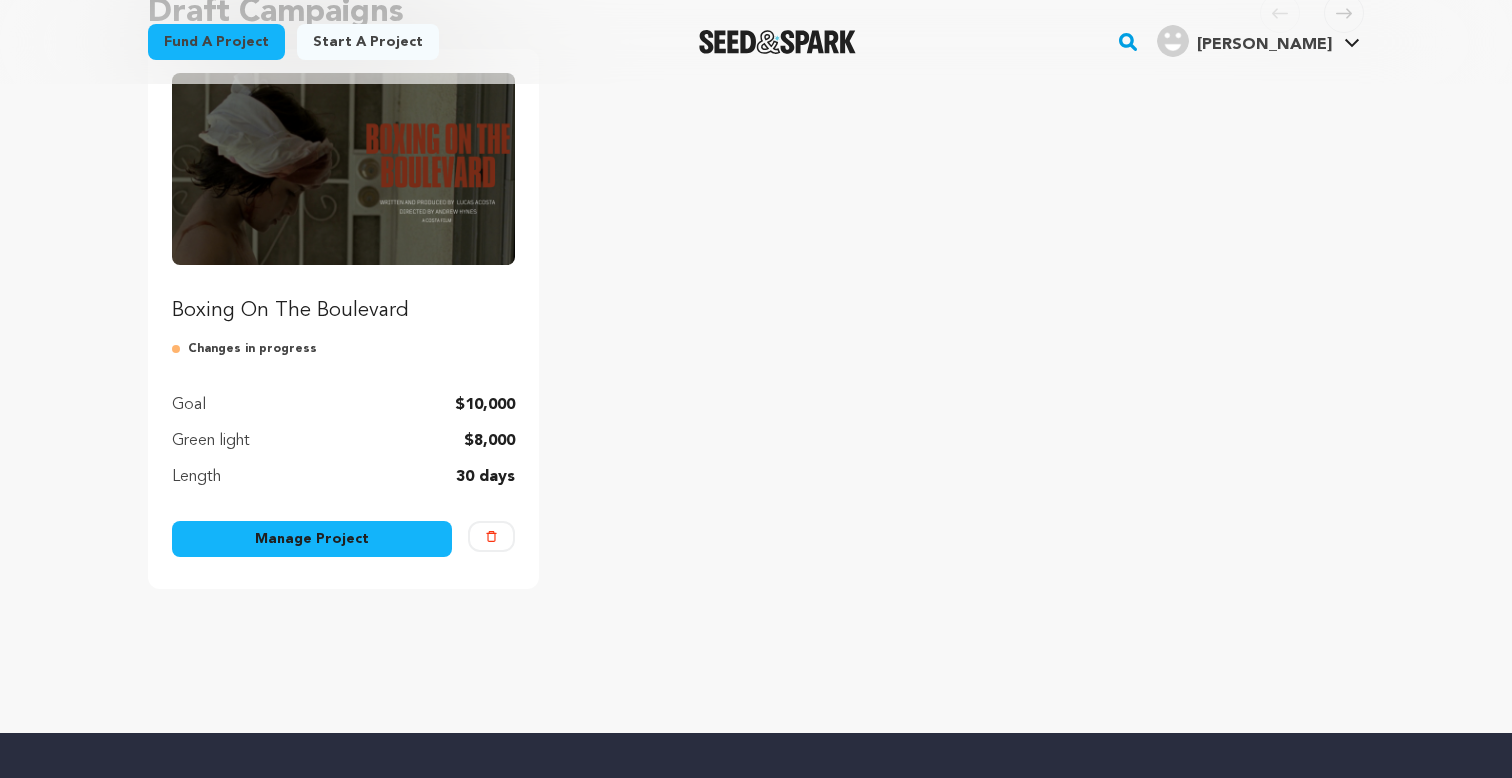 scroll, scrollTop: 255, scrollLeft: 0, axis: vertical 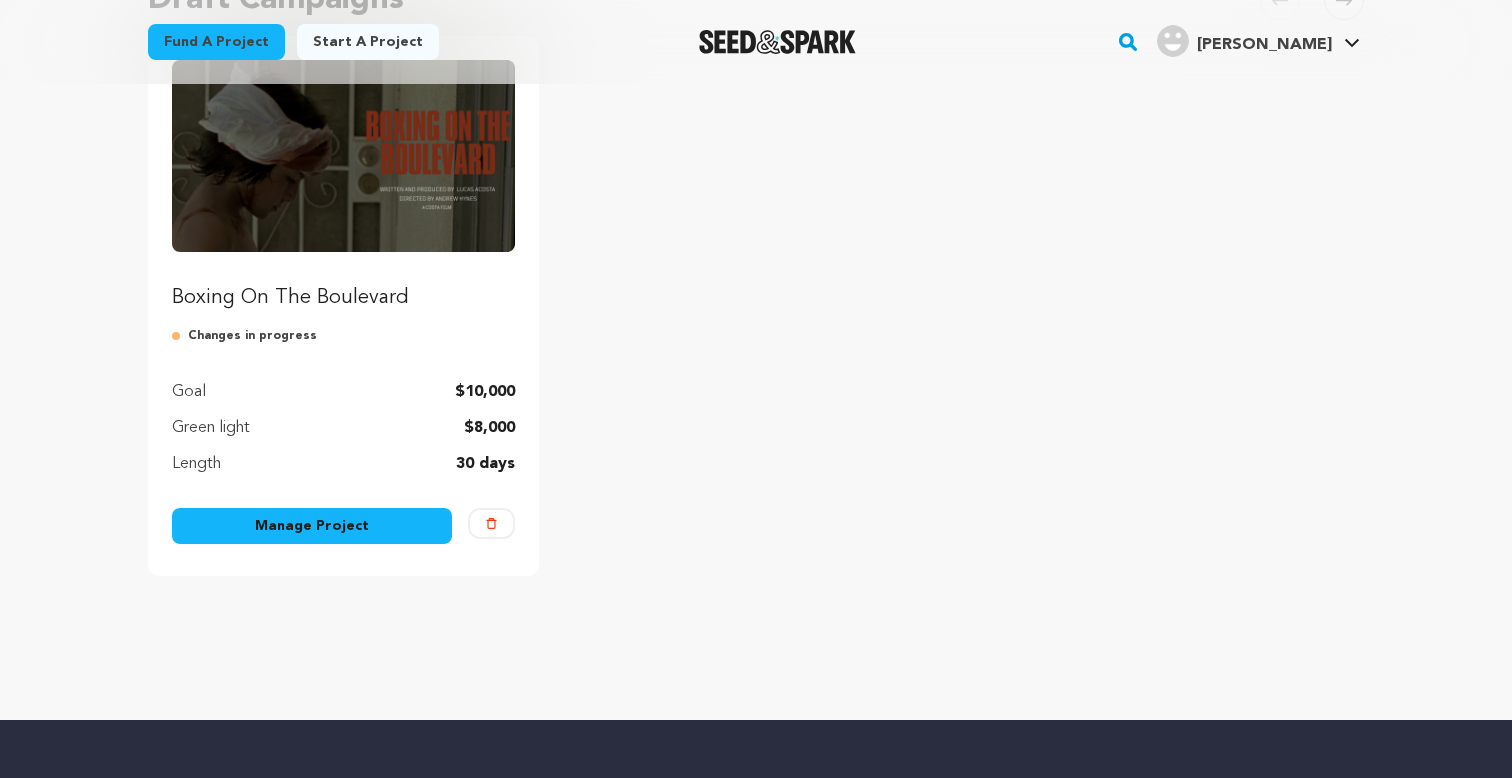 click on "Manage Project" at bounding box center (312, 526) 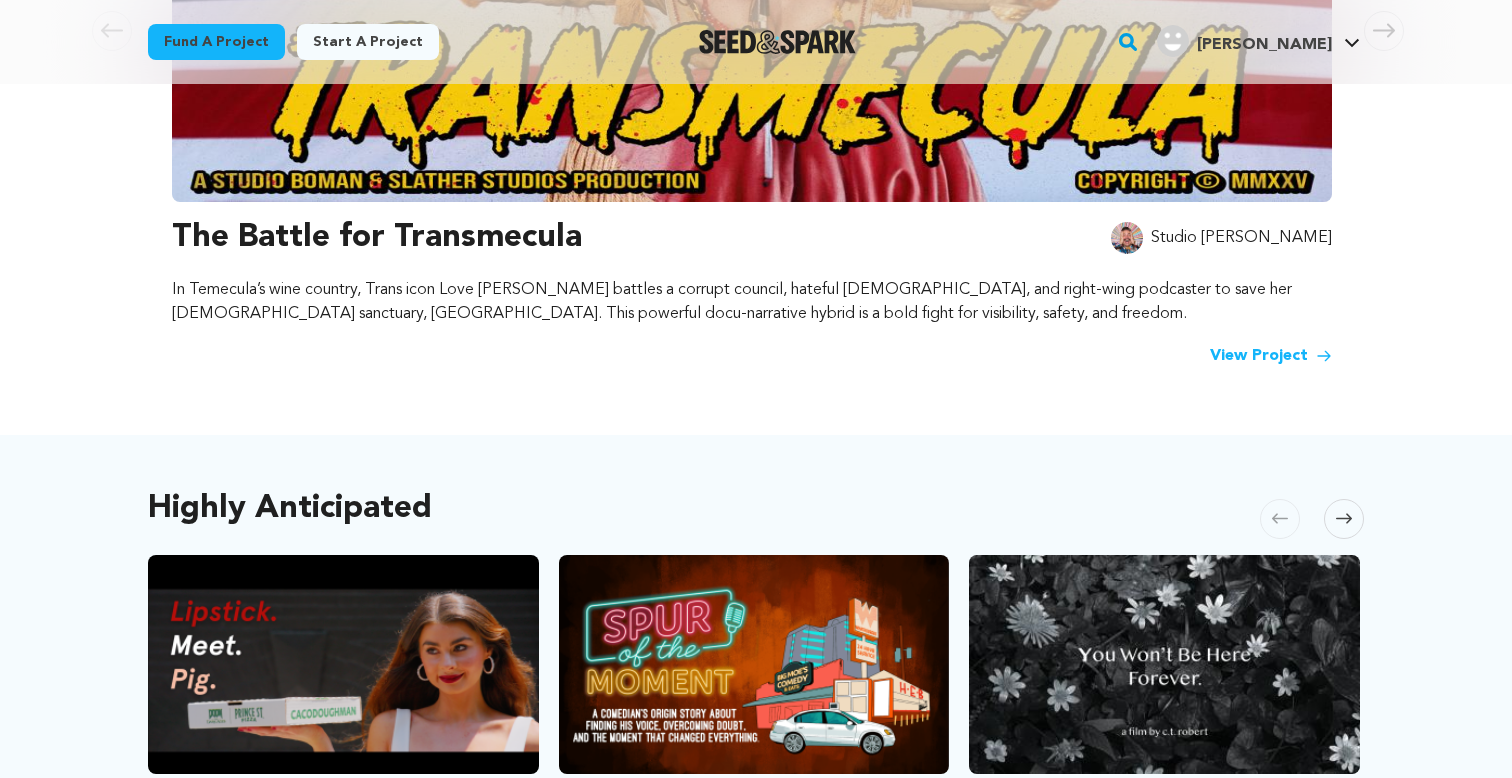scroll, scrollTop: 688, scrollLeft: 0, axis: vertical 